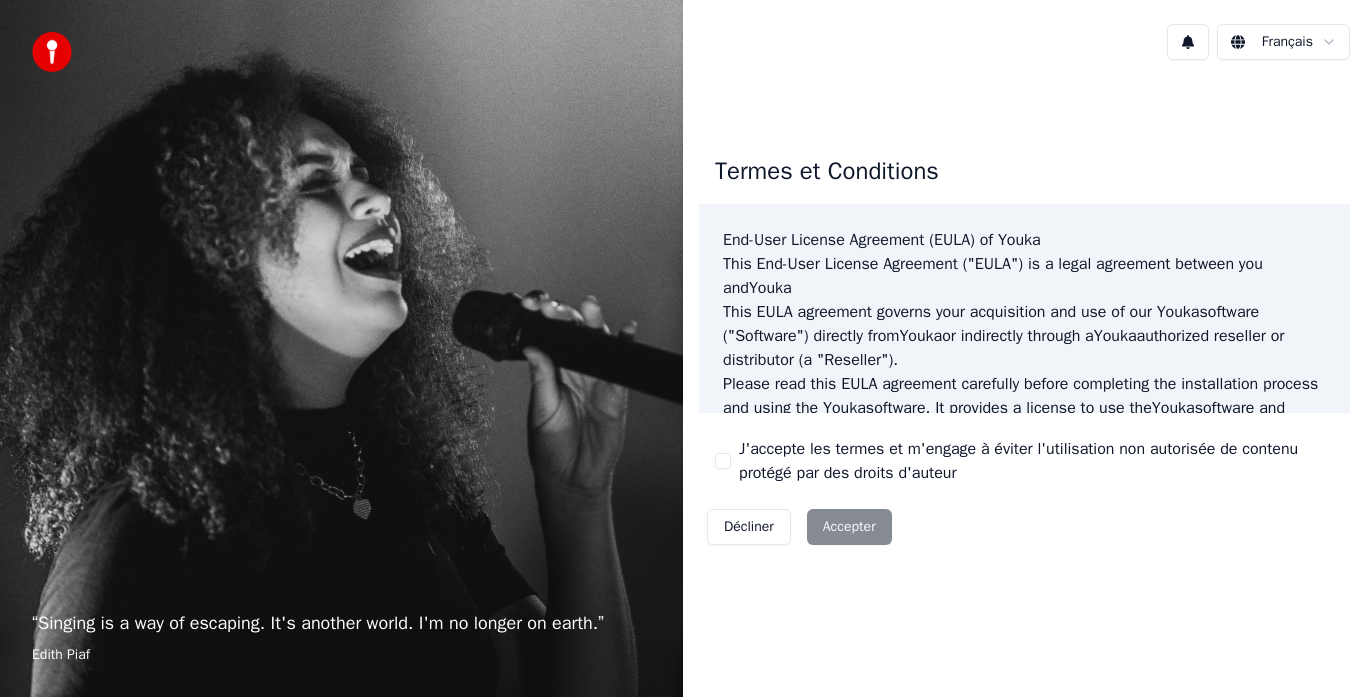 scroll, scrollTop: 0, scrollLeft: 0, axis: both 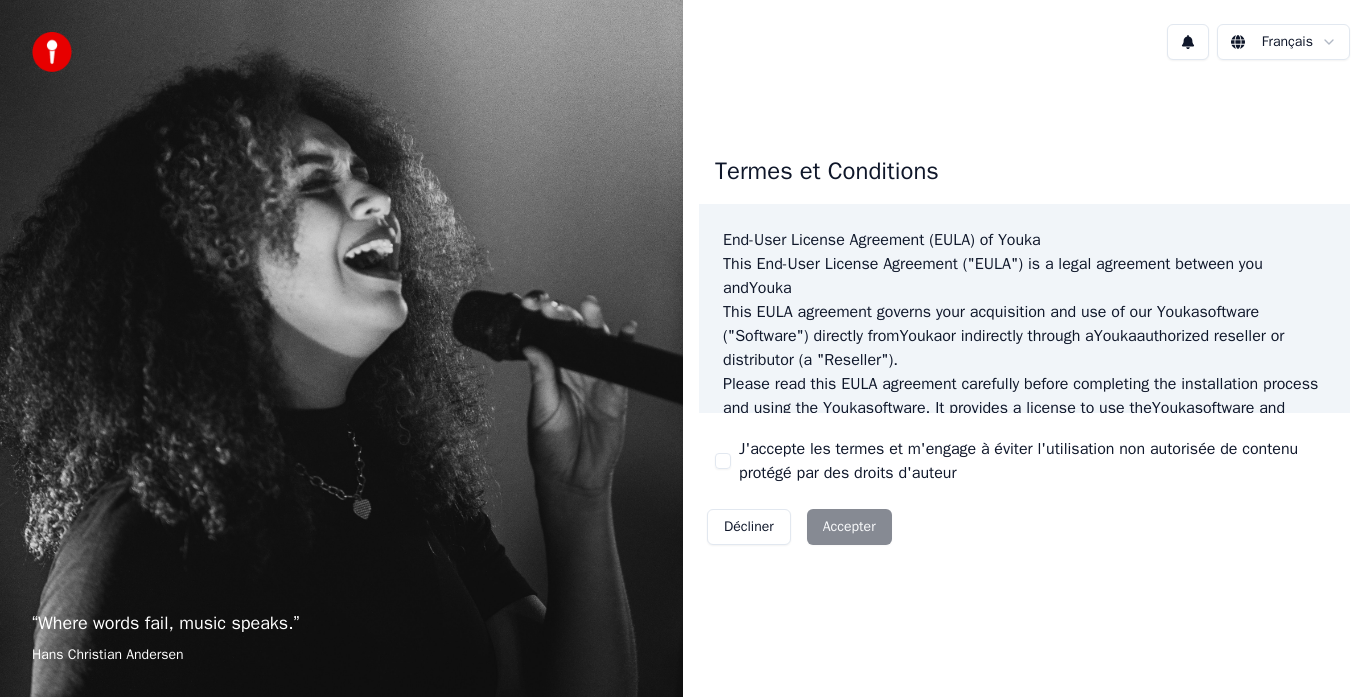 click on "Décliner Accepter" at bounding box center [799, 527] 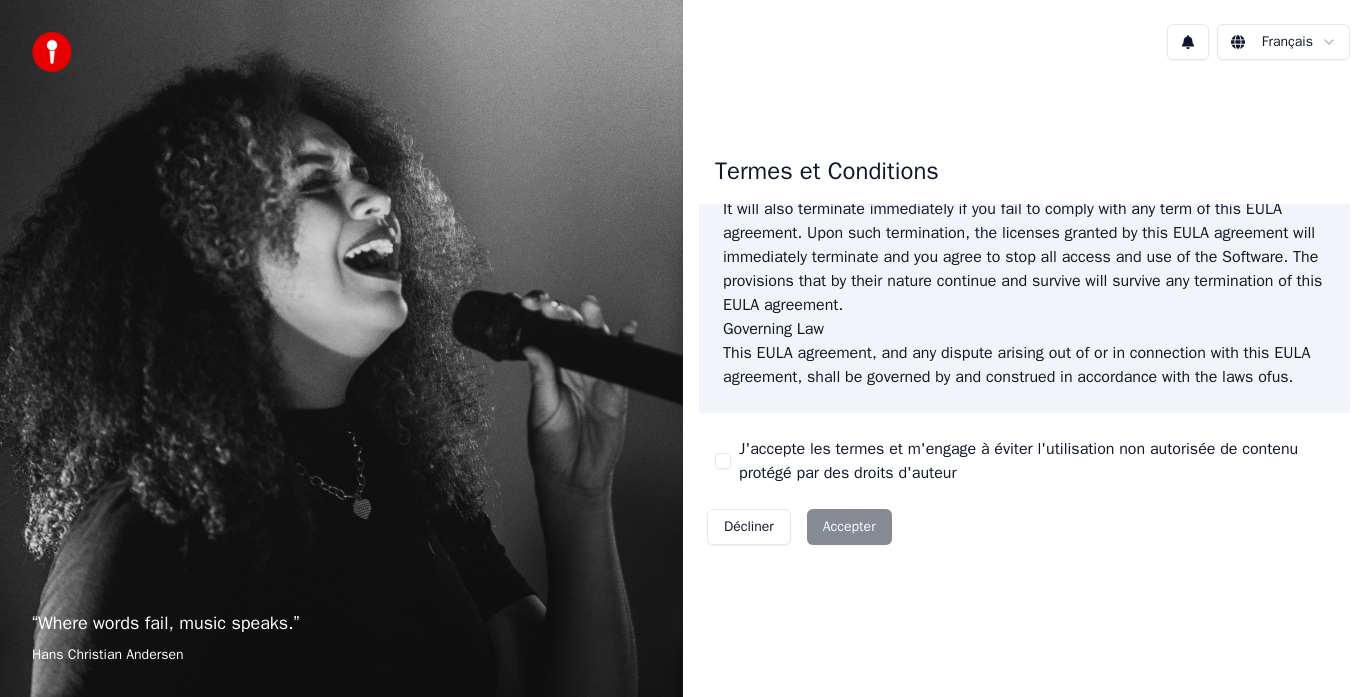 click on "Décliner Accepter" at bounding box center [799, 527] 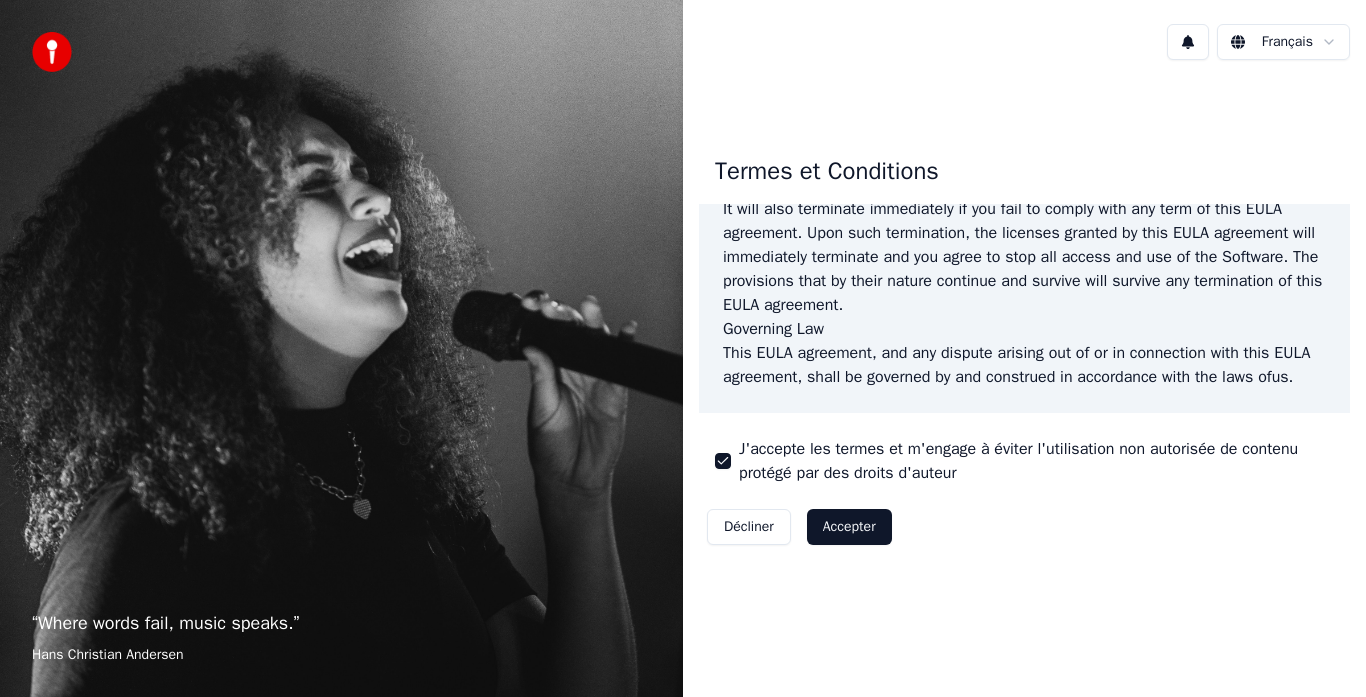 click on "Accepter" at bounding box center [849, 527] 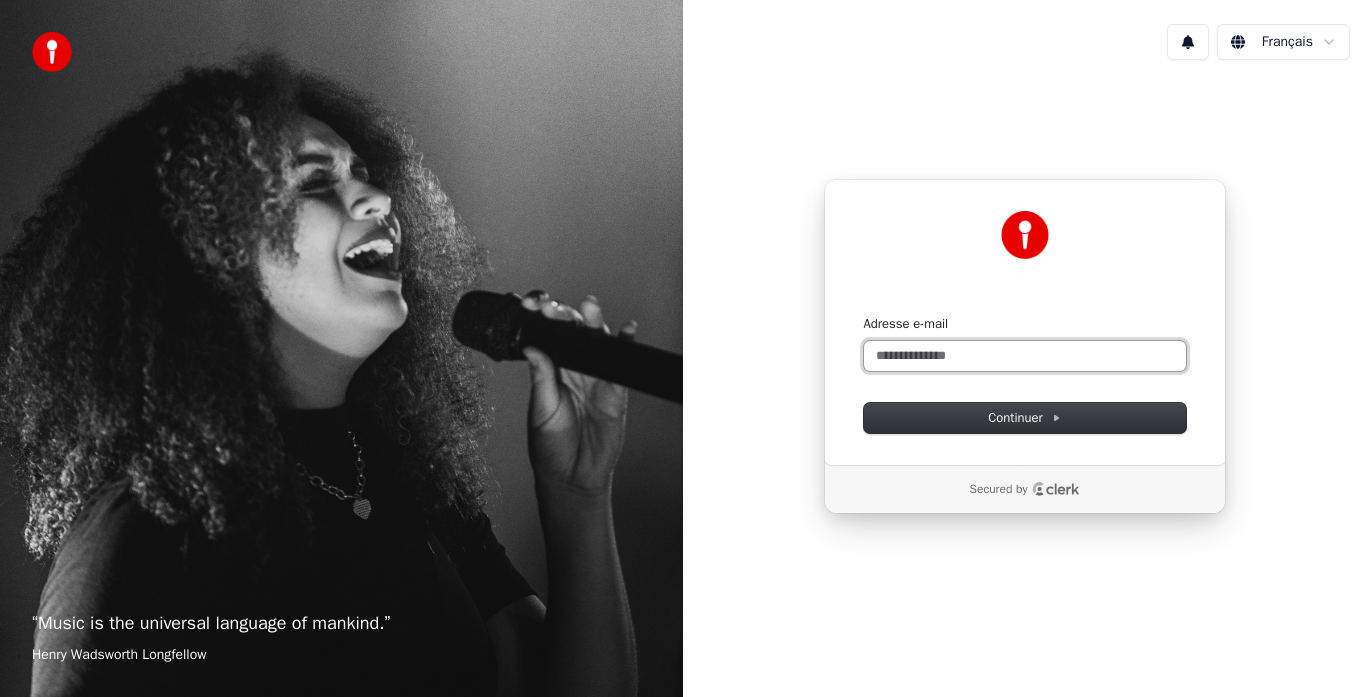 click on "Adresse e-mail" at bounding box center [1025, 356] 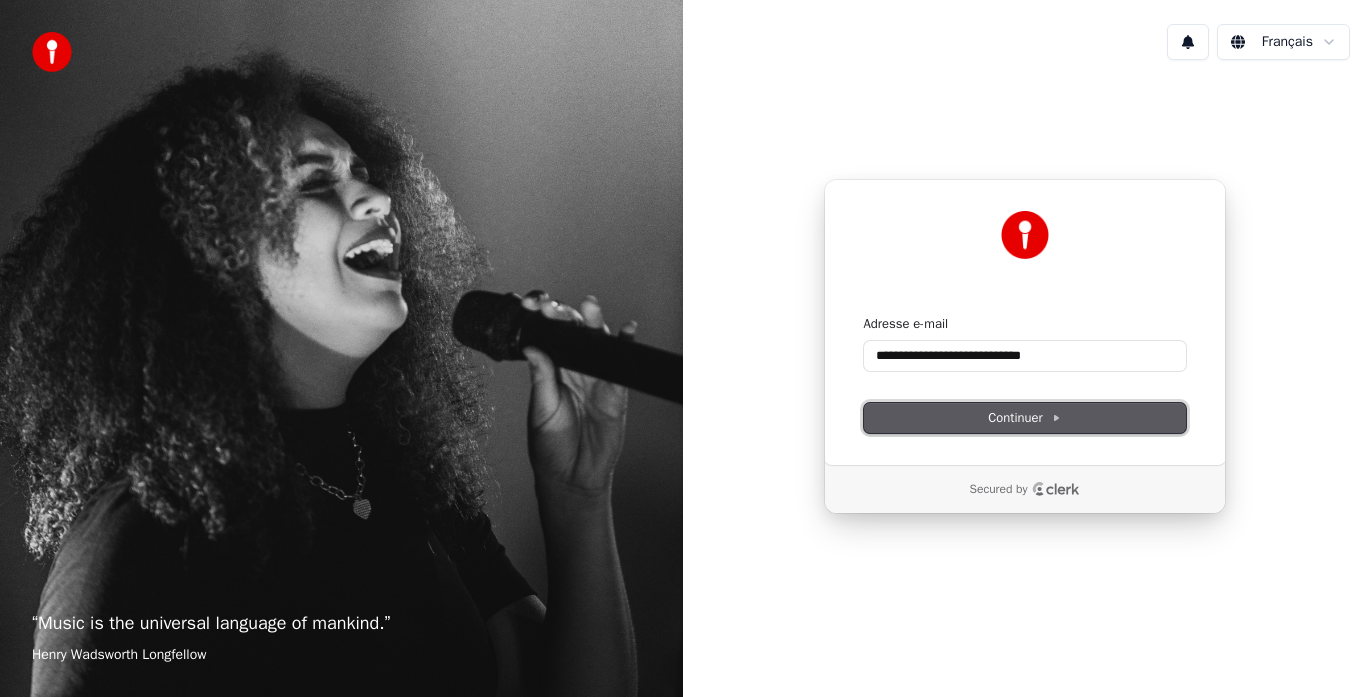 click on "Continuer" at bounding box center [1024, 418] 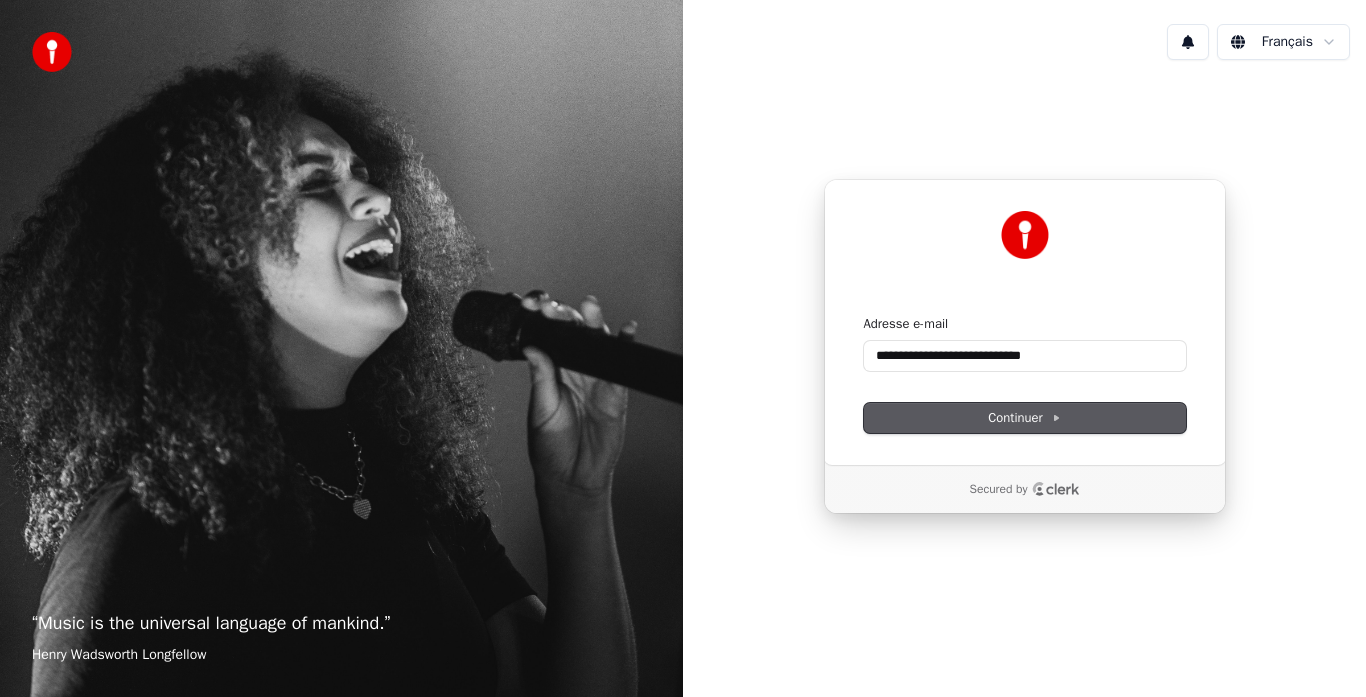 type on "**********" 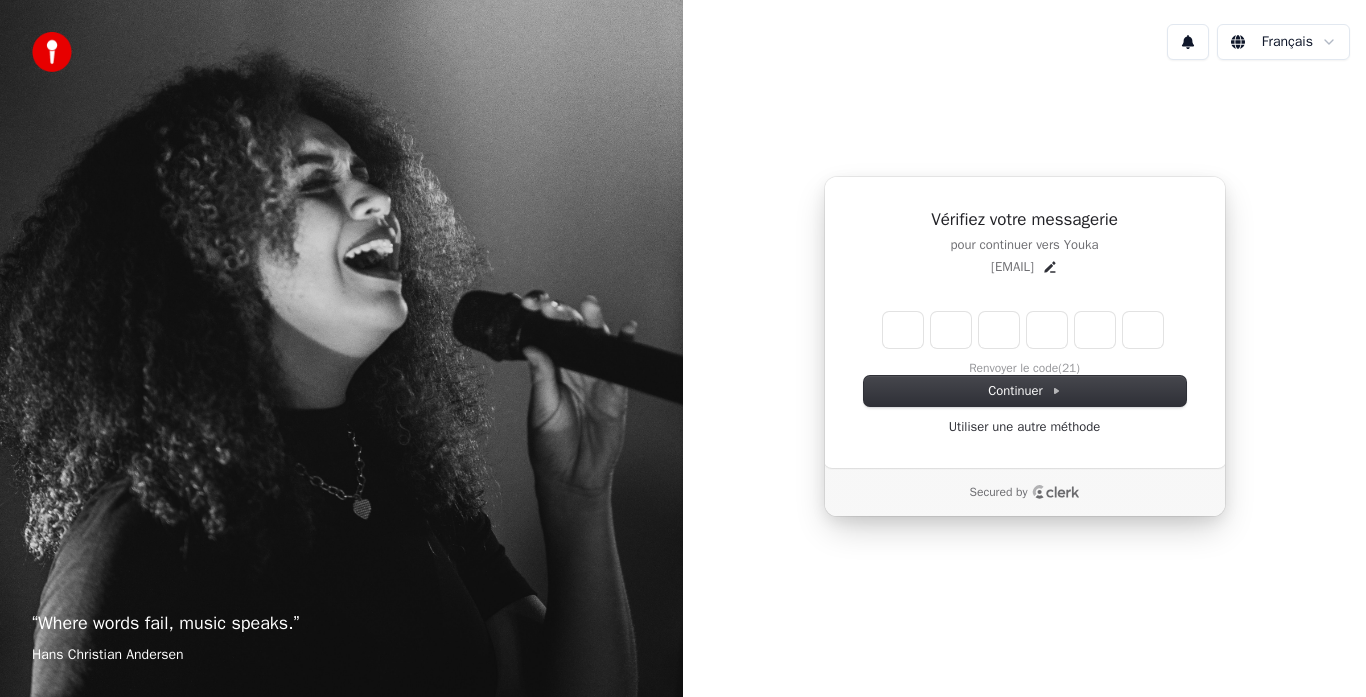 type on "*" 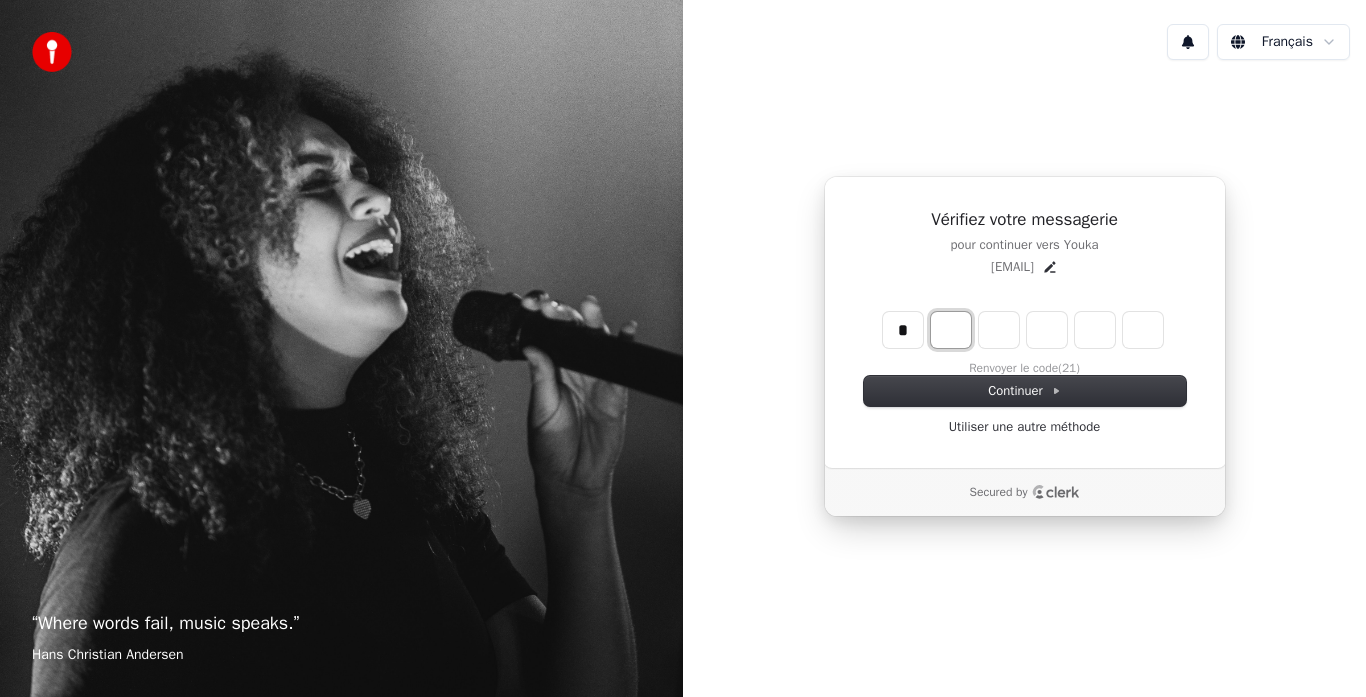 type on "*" 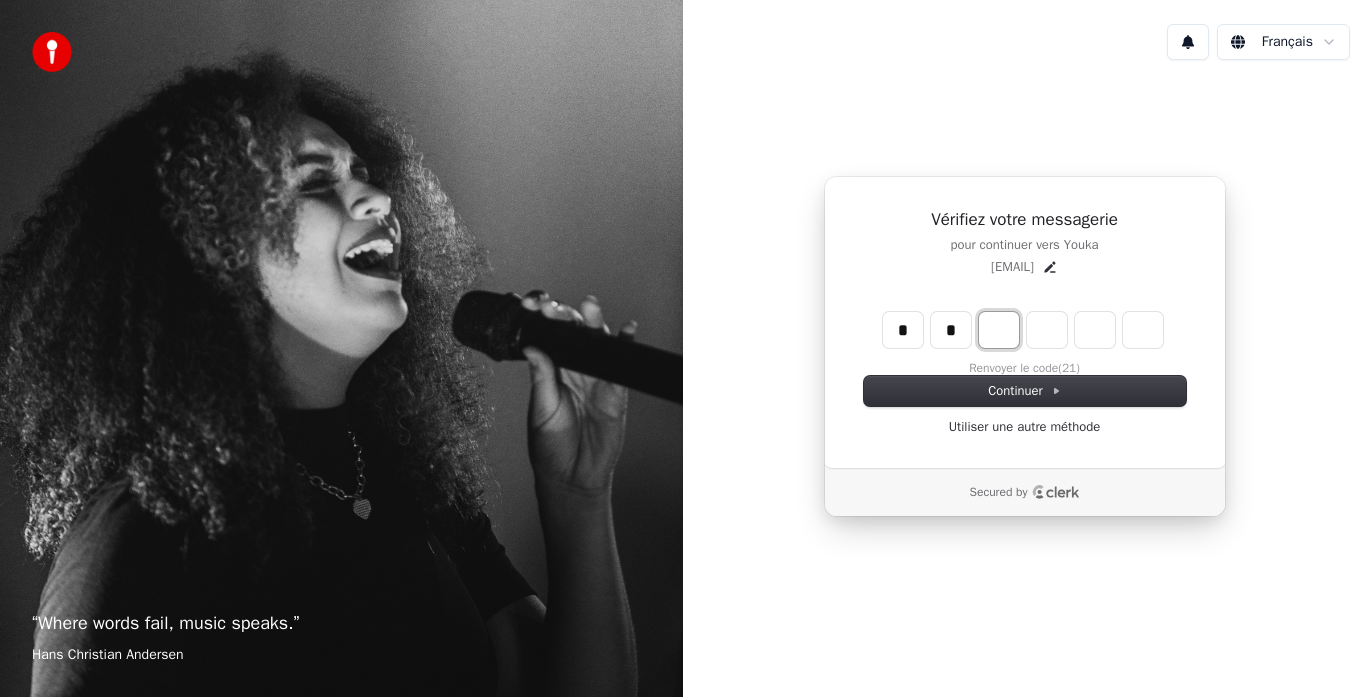 type on "**" 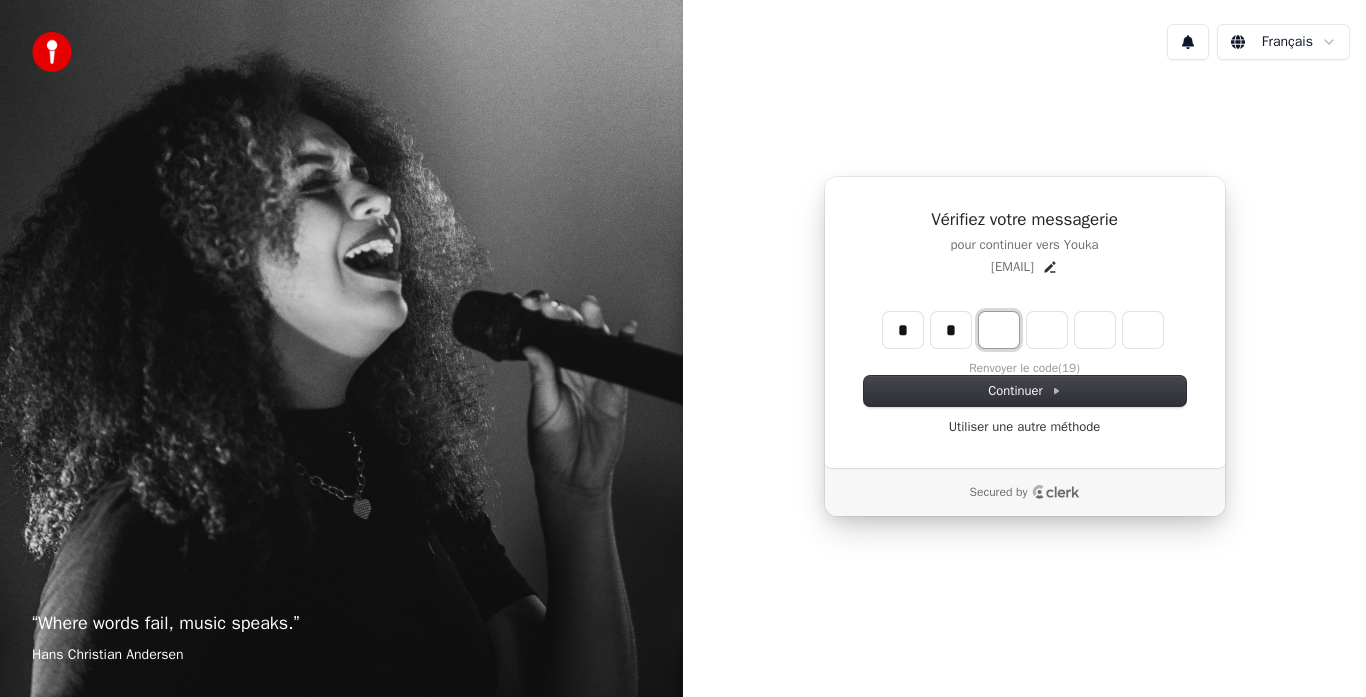 type on "*" 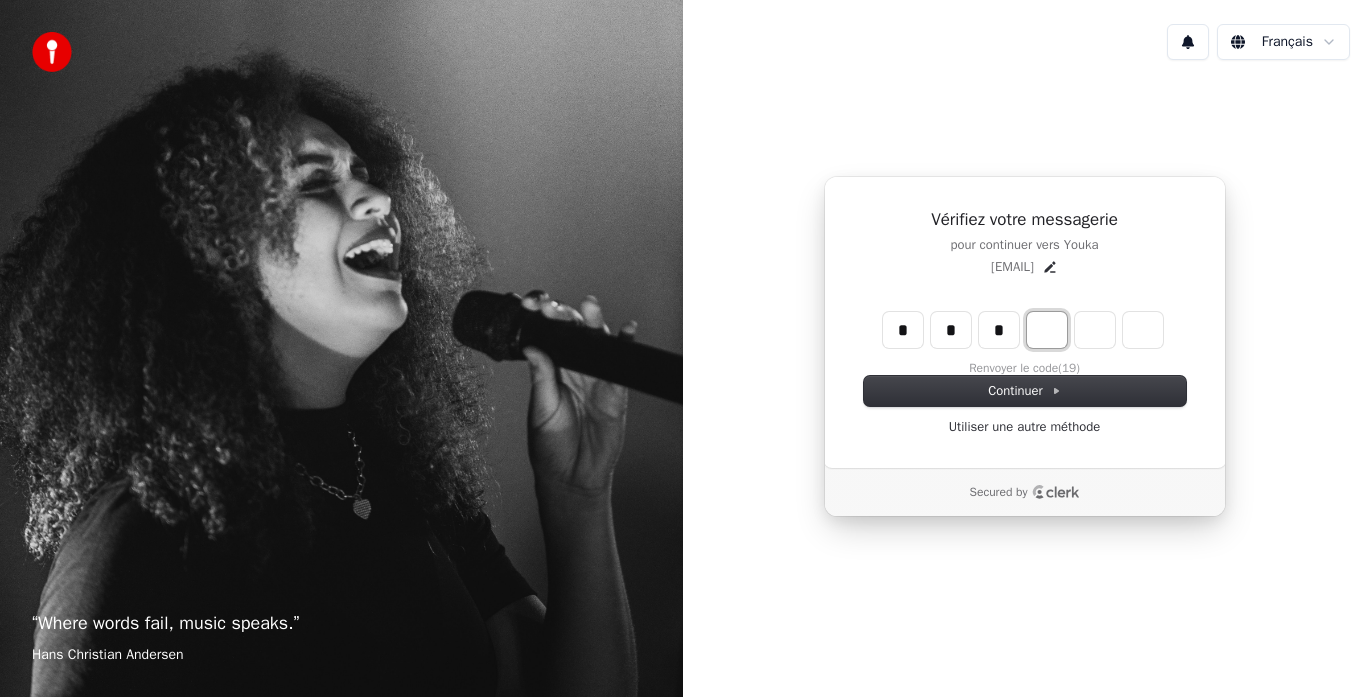 type on "***" 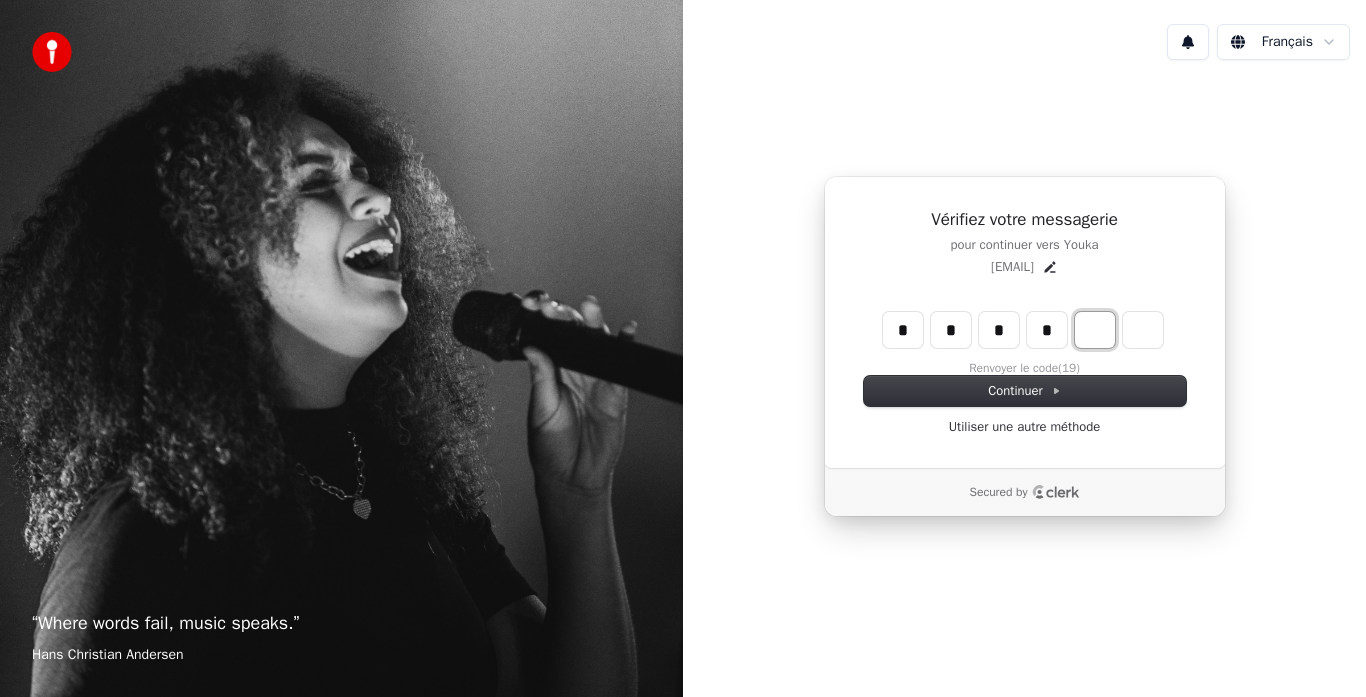 type on "****" 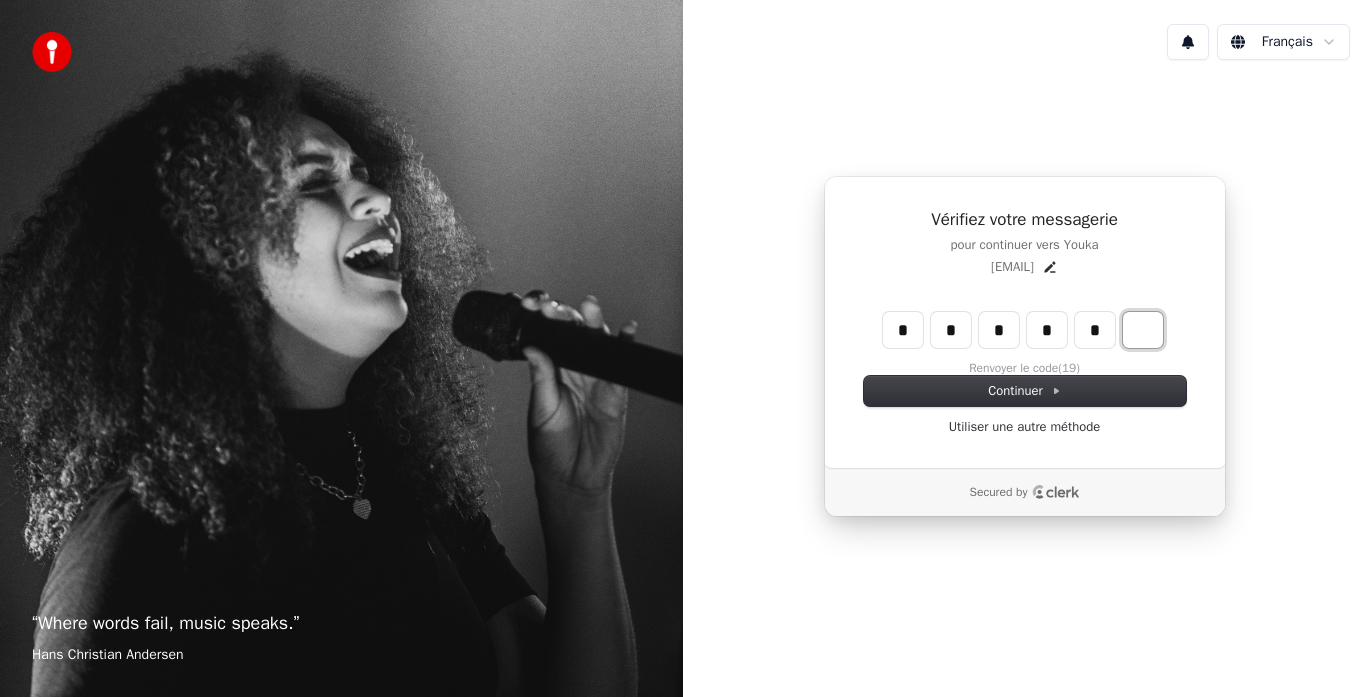 type on "******" 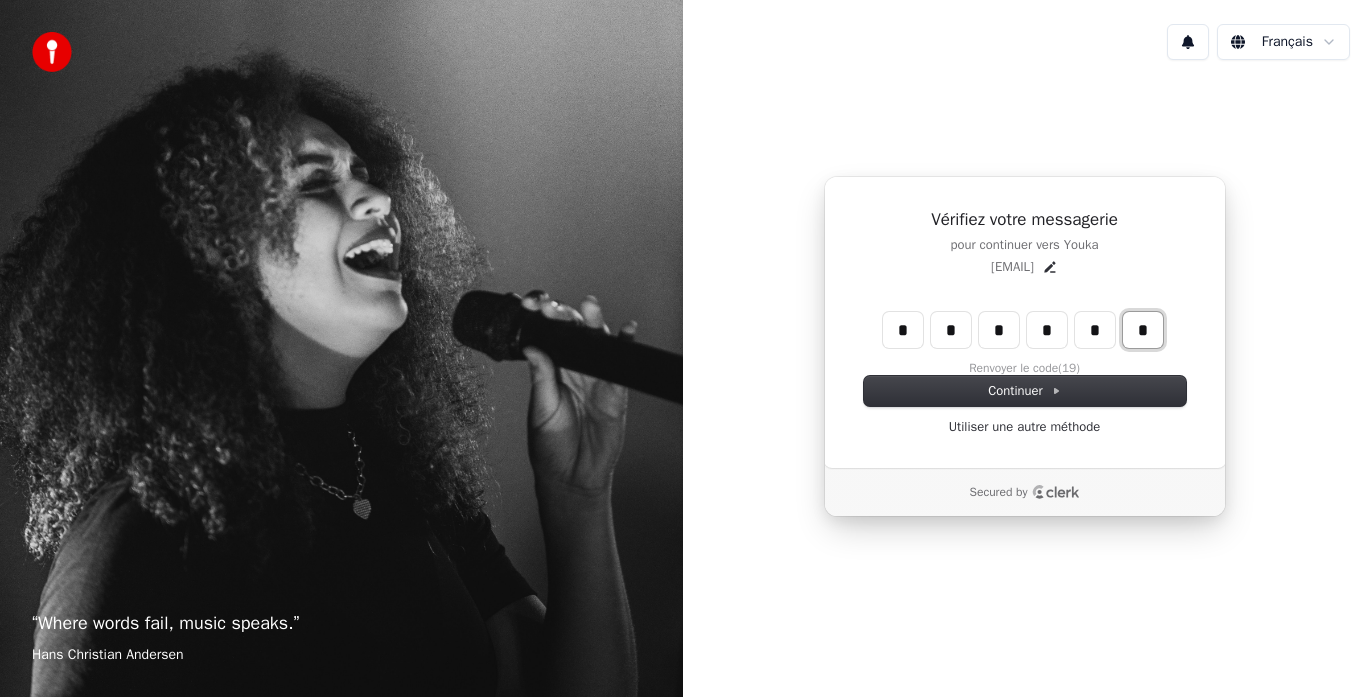 type on "*" 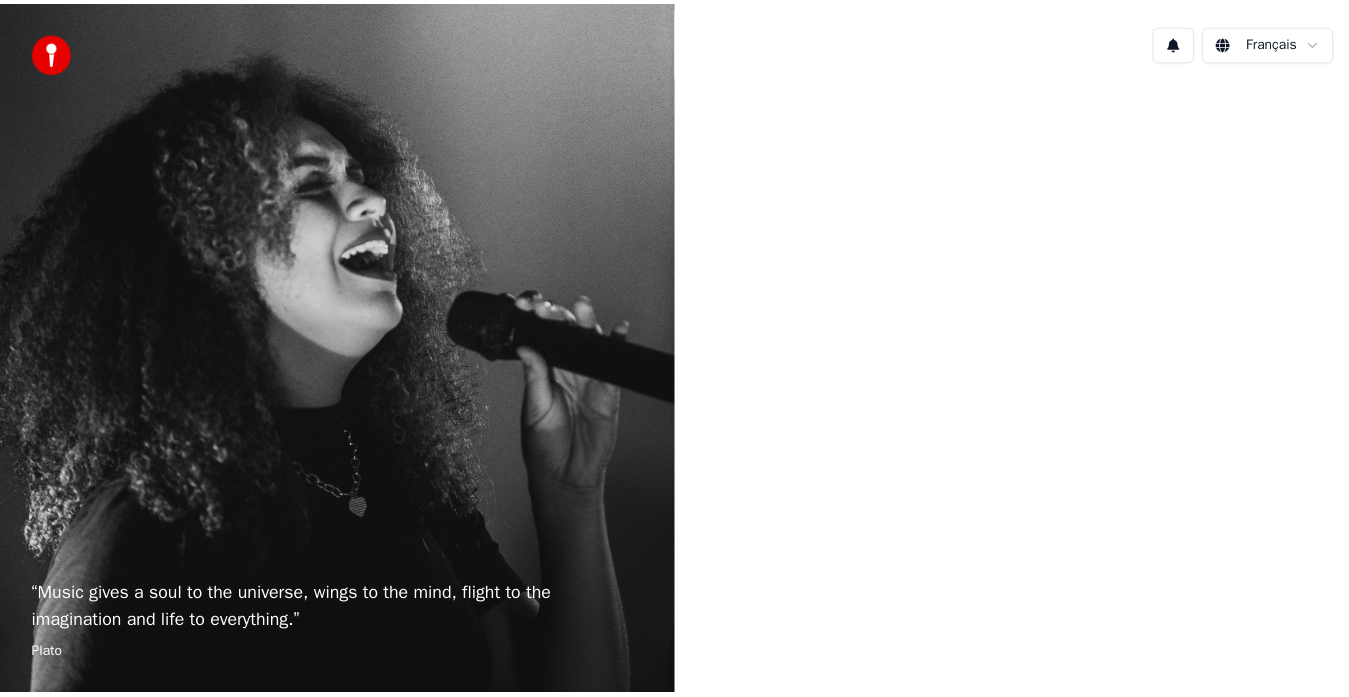 scroll, scrollTop: 0, scrollLeft: 0, axis: both 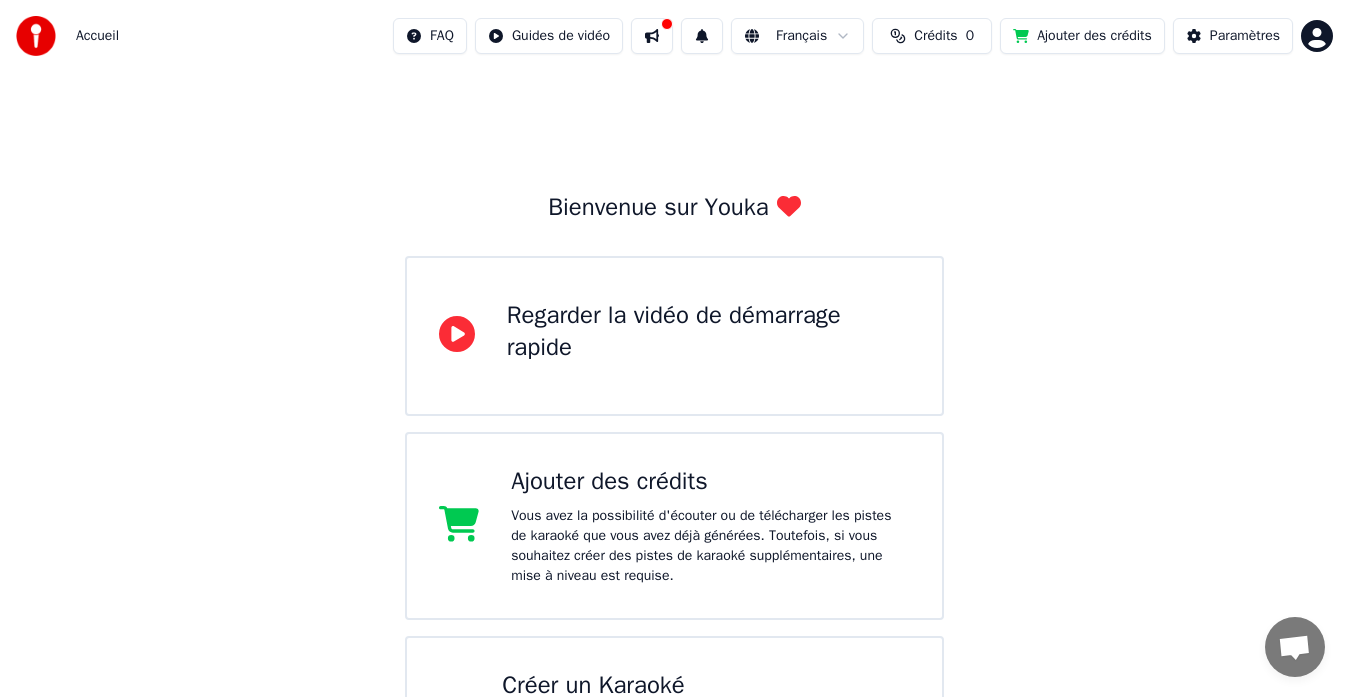 click on "Bienvenue sur Youka Regarder la vidéo de démarrage rapide Ajouter des crédits Vous avez la possibilité d'écouter ou de télécharger les pistes de karaoké que vous avez déjà générées. Toutefois, si vous souhaitez créer des pistes de karaoké supplémentaires, une mise à niveau est requise. Créer un Karaoké Créez un karaoké à partir de fichiers audio ou vidéo (MP3, MP4 et plus), ou collez une URL pour générer instantanément une vidéo de karaoké avec des paroles synchronisées." at bounding box center (674, 438) 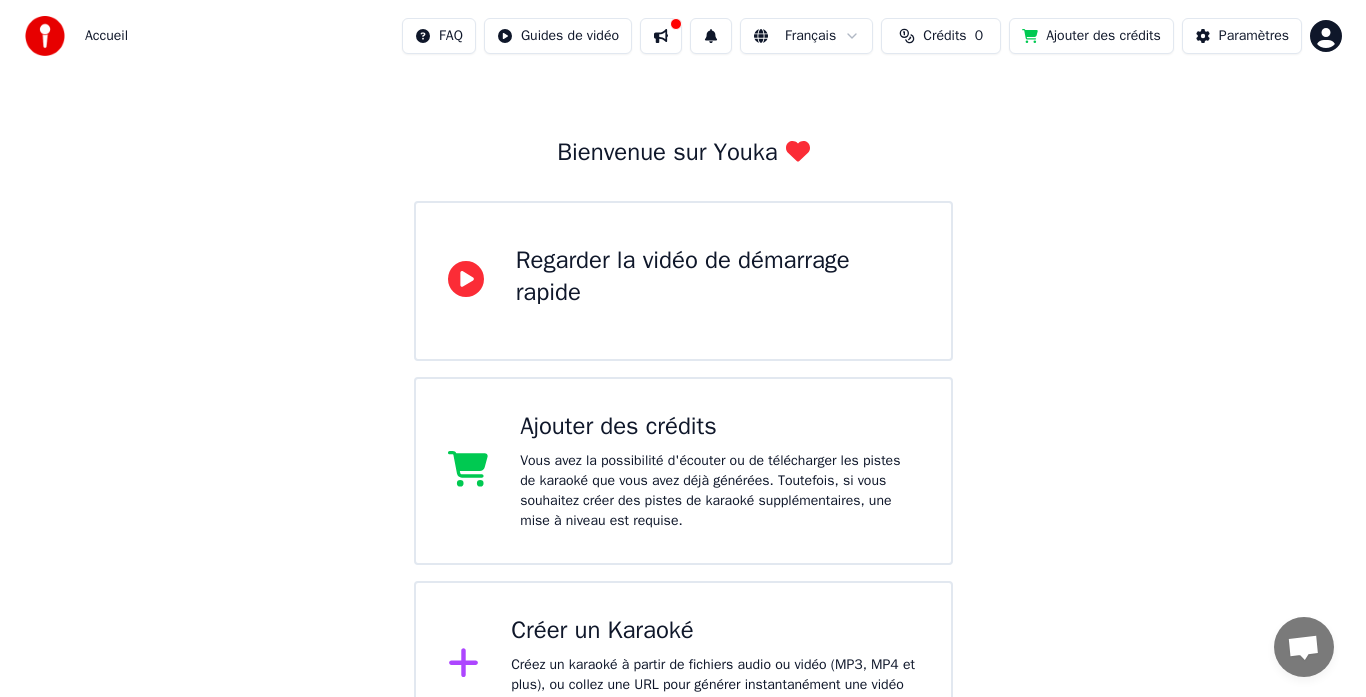 scroll, scrollTop: 107, scrollLeft: 0, axis: vertical 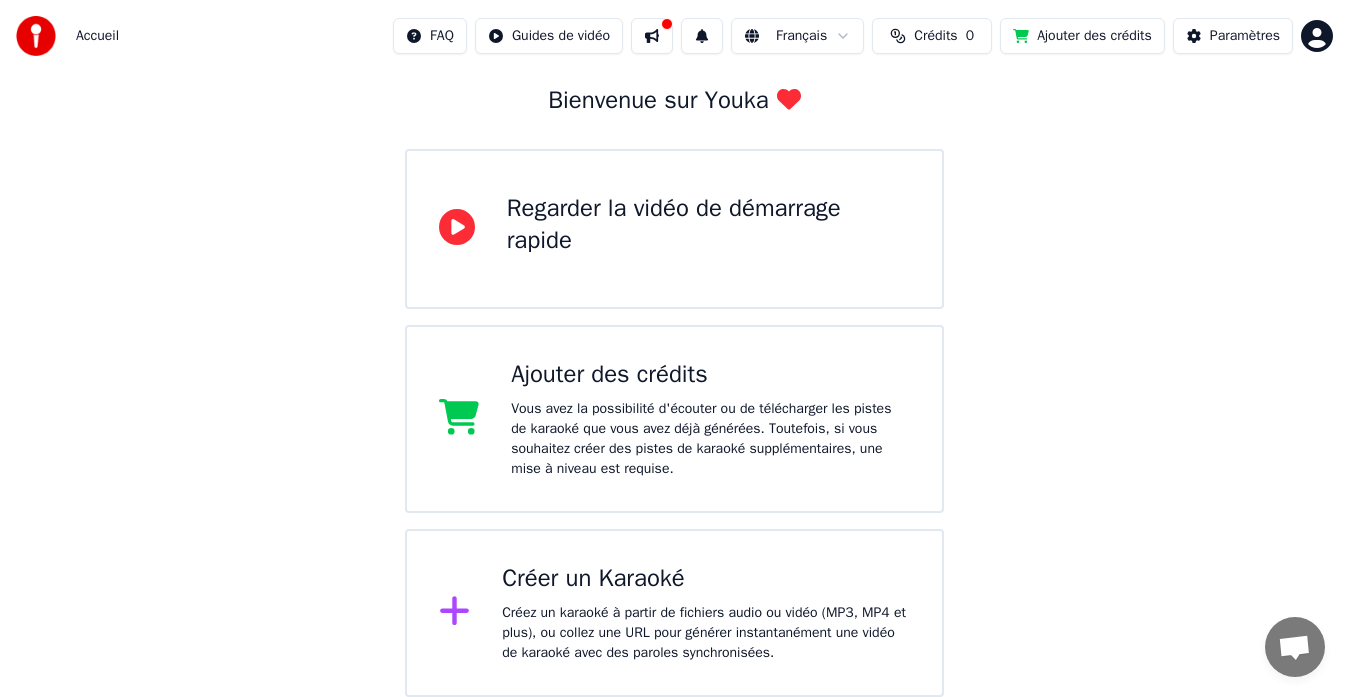 click on "Créez un karaoké à partir de fichiers audio ou vidéo (MP3, MP4 et plus), ou collez une URL pour générer instantanément une vidéo de karaoké avec des paroles synchronisées." at bounding box center [706, 633] 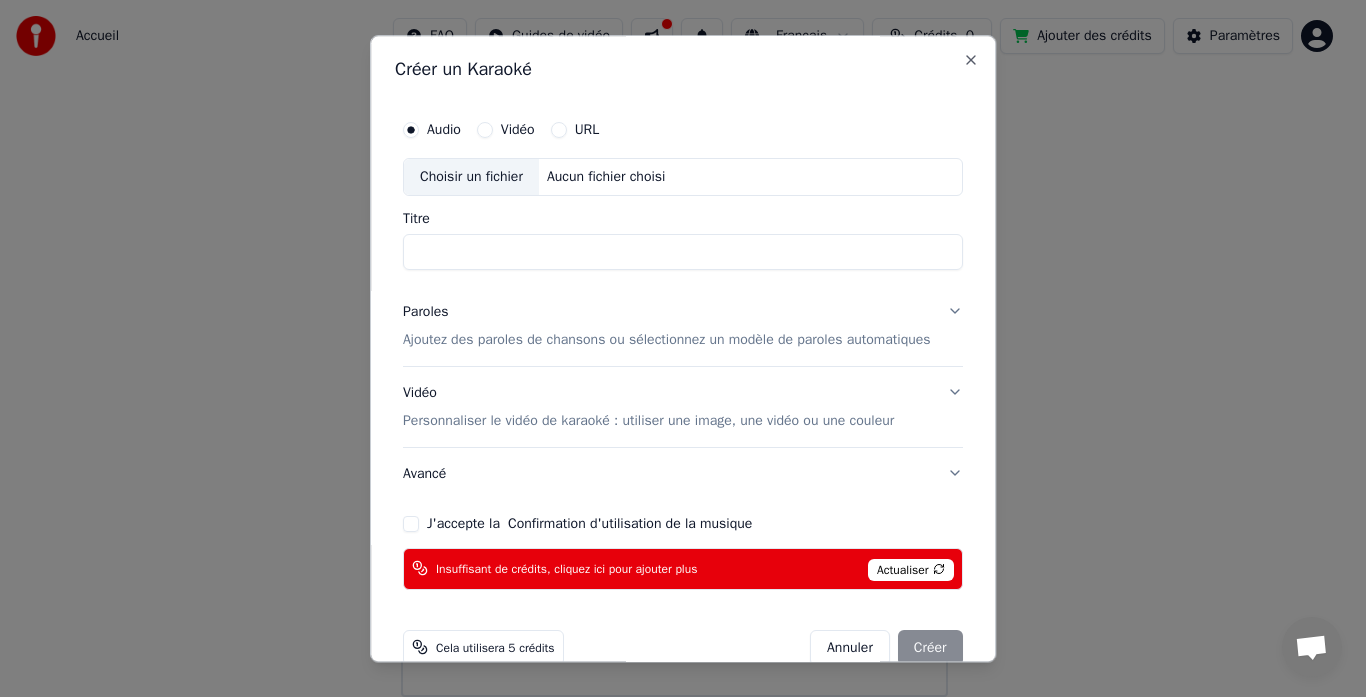 scroll, scrollTop: 36, scrollLeft: 0, axis: vertical 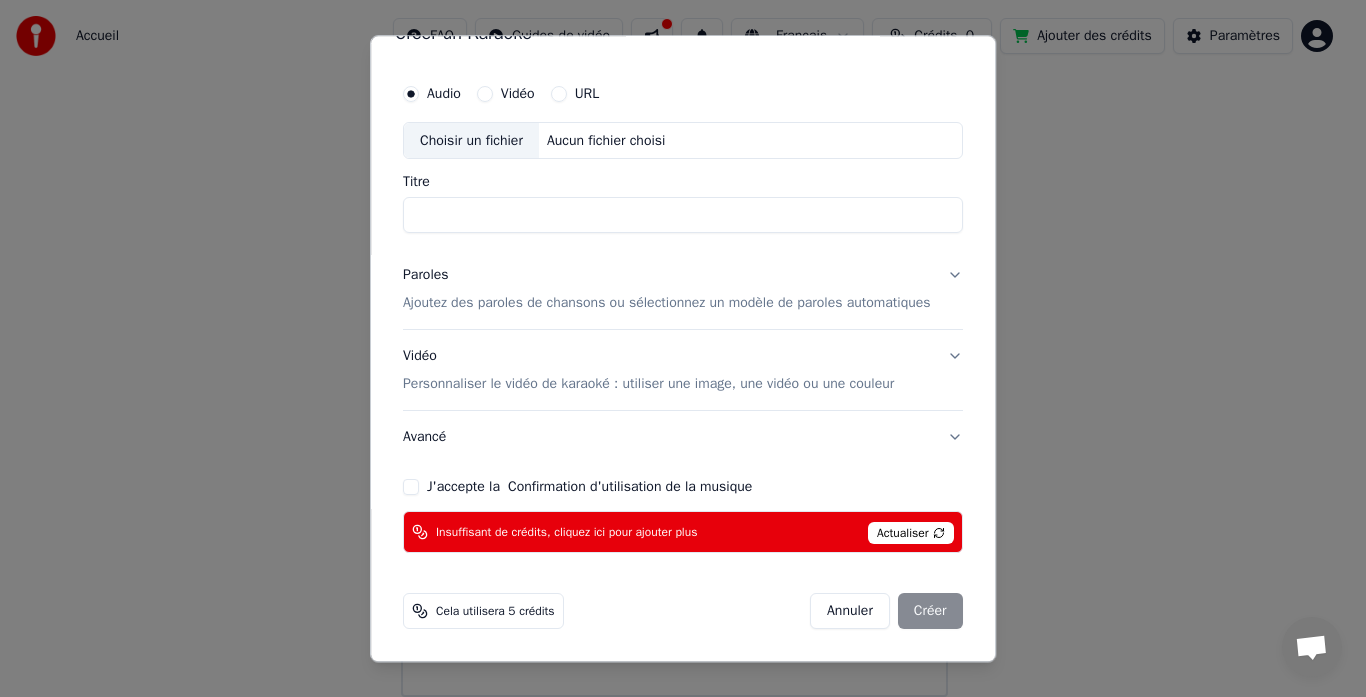 click on "Annuler" at bounding box center (850, 612) 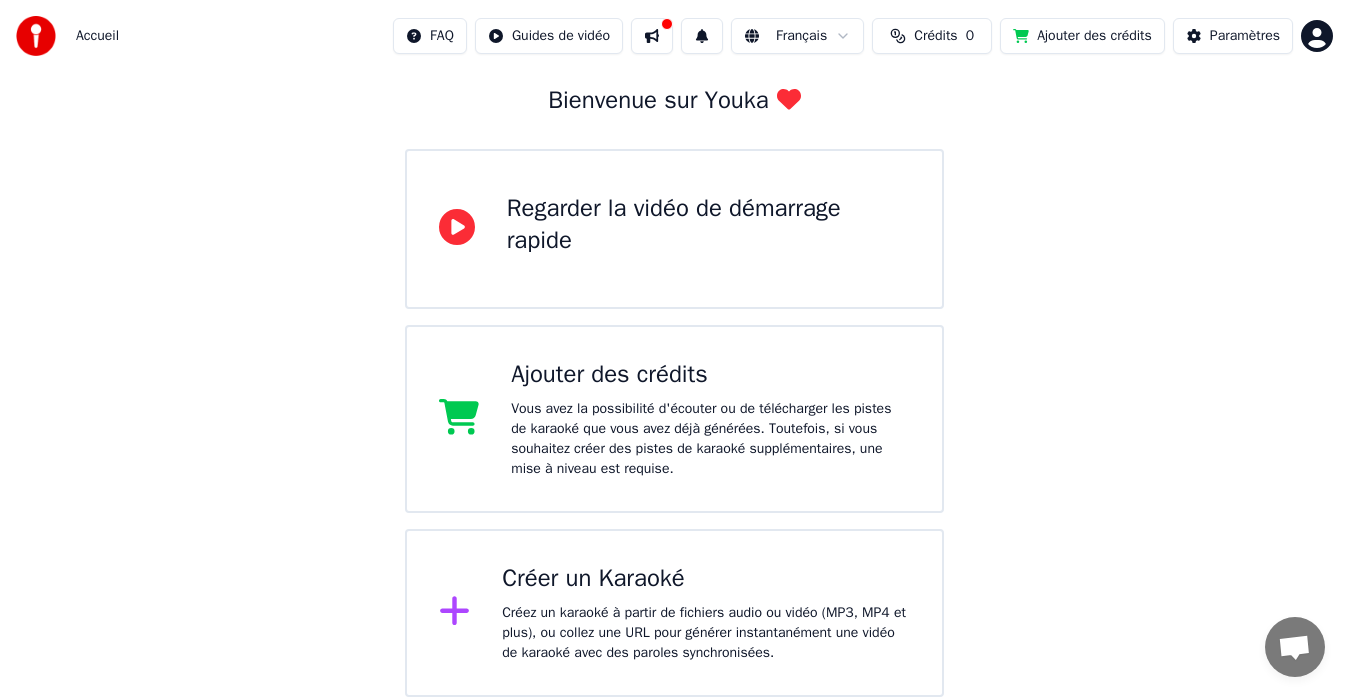 click on "Accueil FAQ Guides de vidéo Français Crédits 0 Ajouter des crédits Paramètres Bienvenue sur Youka Regarder la vidéo de démarrage rapide Ajouter des crédits Vous avez la possibilité d'écouter ou de télécharger les pistes de karaoké que vous avez déjà générées. Toutefois, si vous souhaitez créer des pistes de karaoké supplémentaires, une mise à niveau est requise. Créer un Karaoké Créez un karaoké à partir de fichiers audio ou vidéo (MP3, MP4 et plus), ou collez une URL pour générer instantanément une vidéo de karaoké avec des paroles synchronisées." at bounding box center (674, 295) 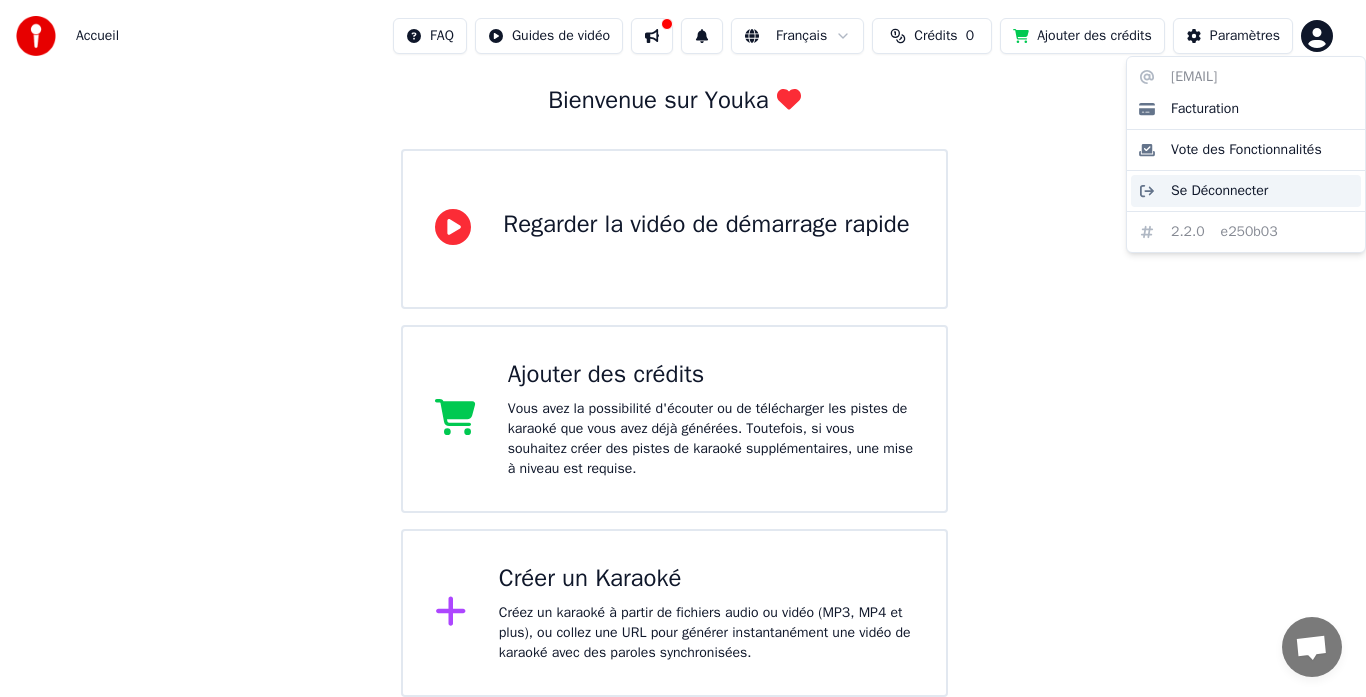 click on "Se Déconnecter" at bounding box center (1219, 191) 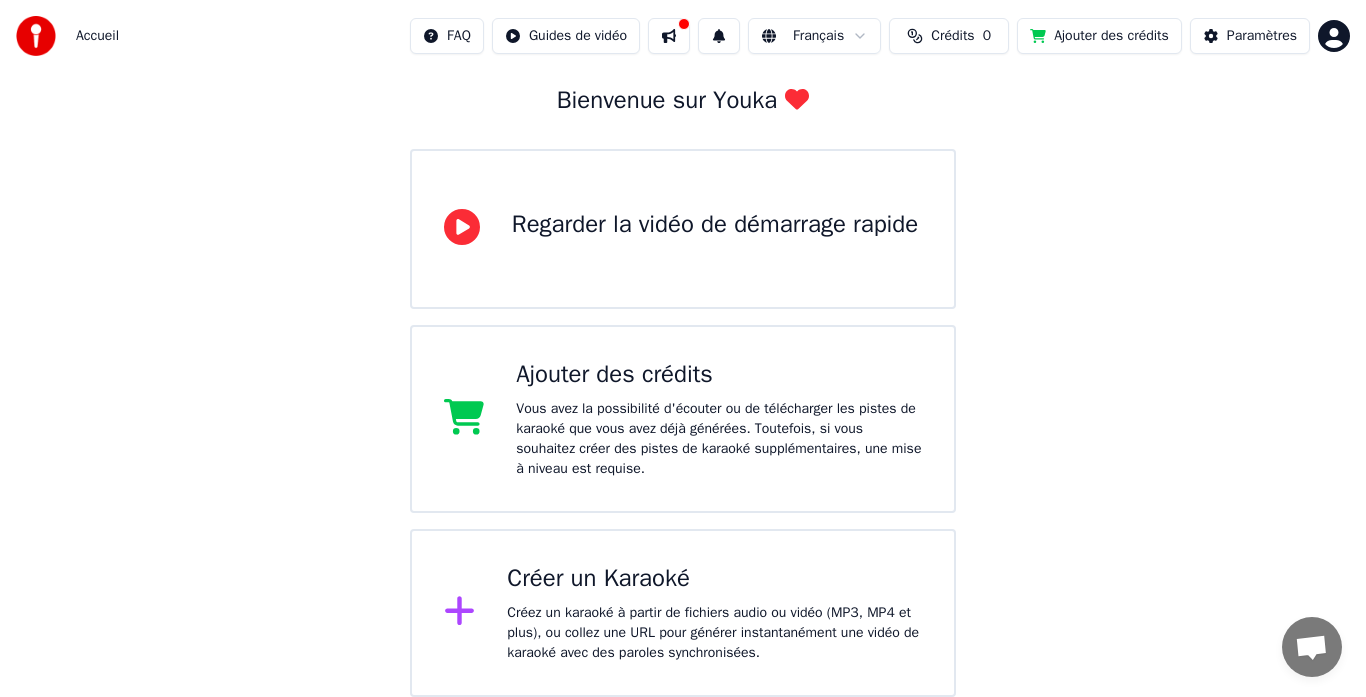 scroll, scrollTop: 0, scrollLeft: 0, axis: both 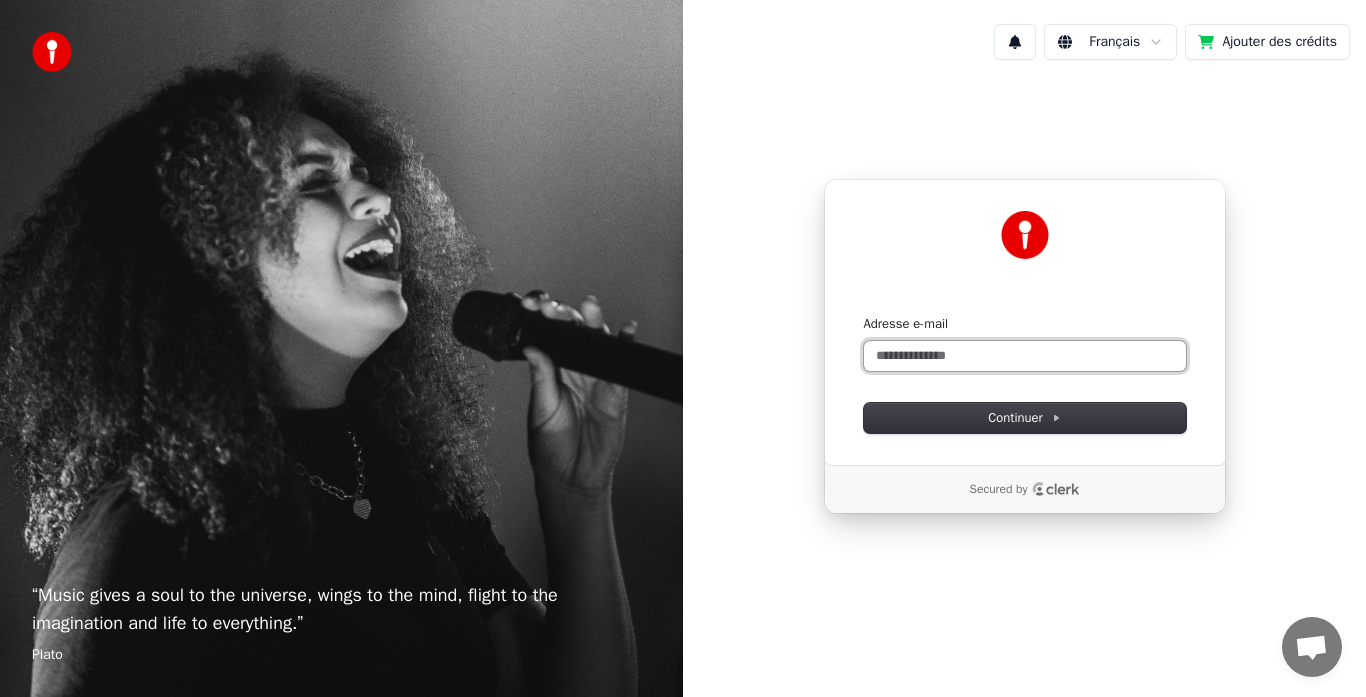 click on "Adresse e-mail" at bounding box center [1025, 356] 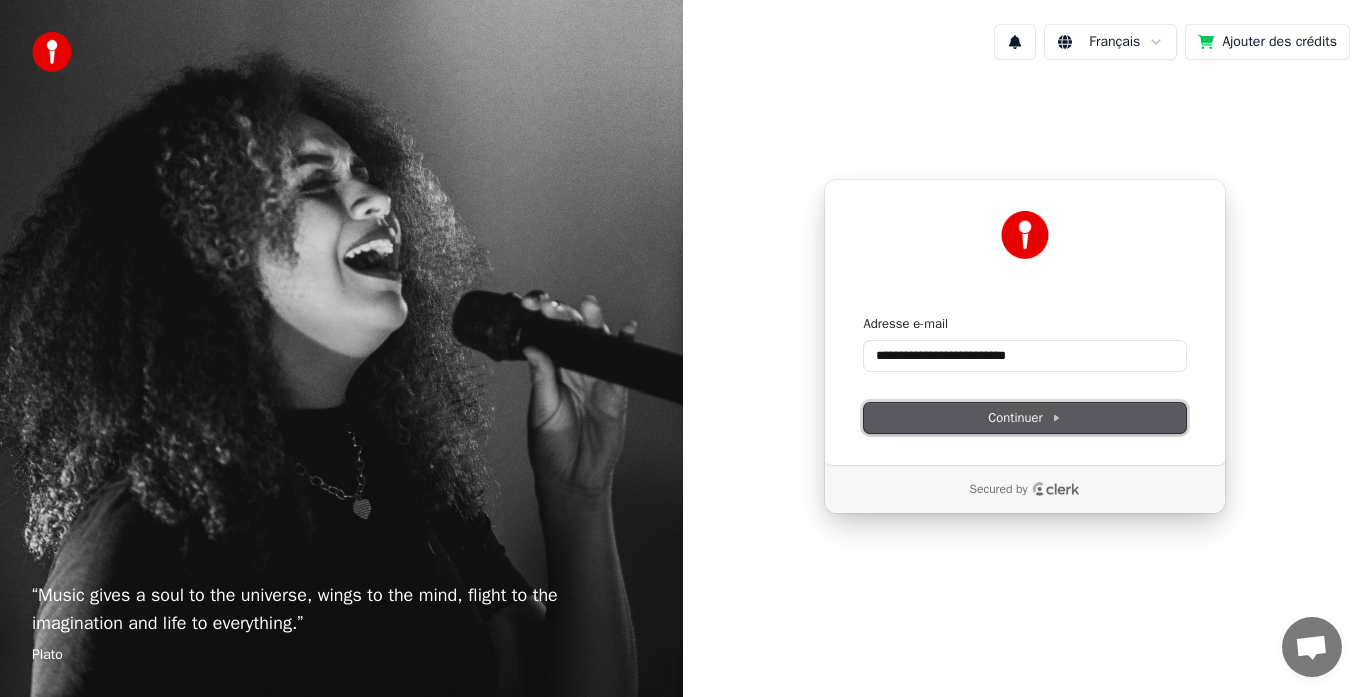 click on "Continuer" at bounding box center [1025, 418] 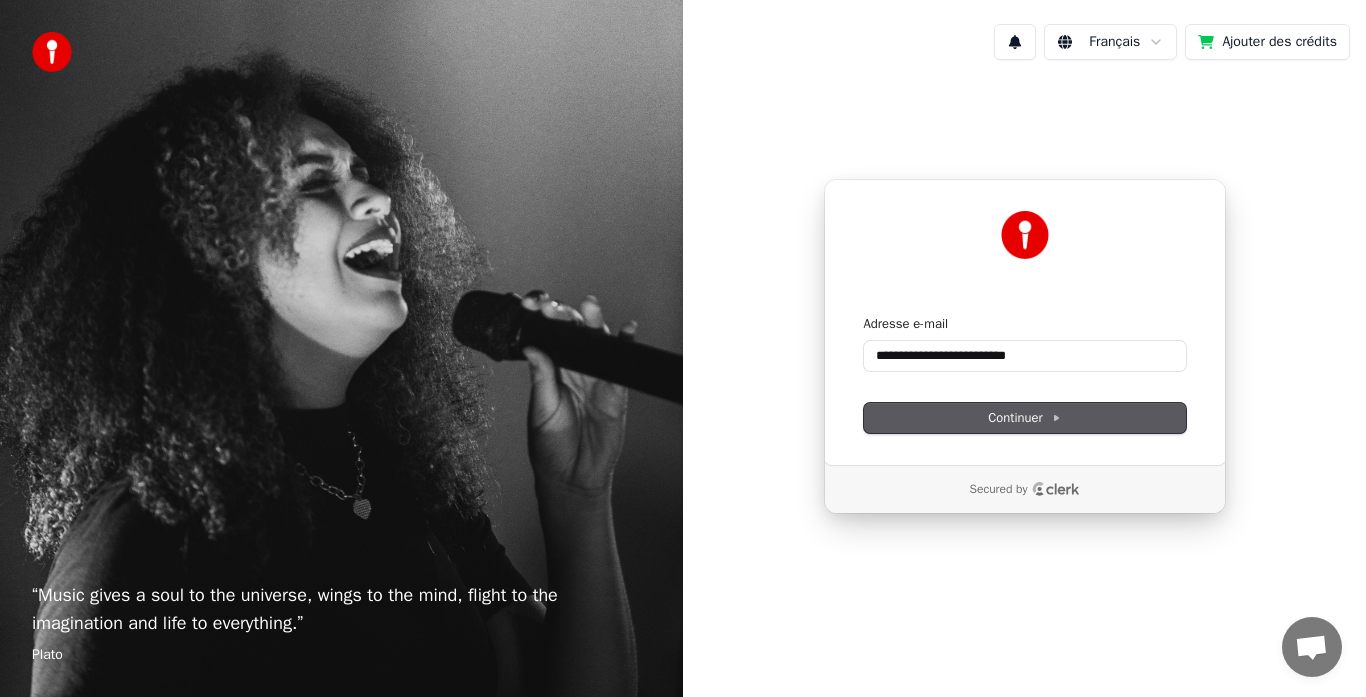 type on "**********" 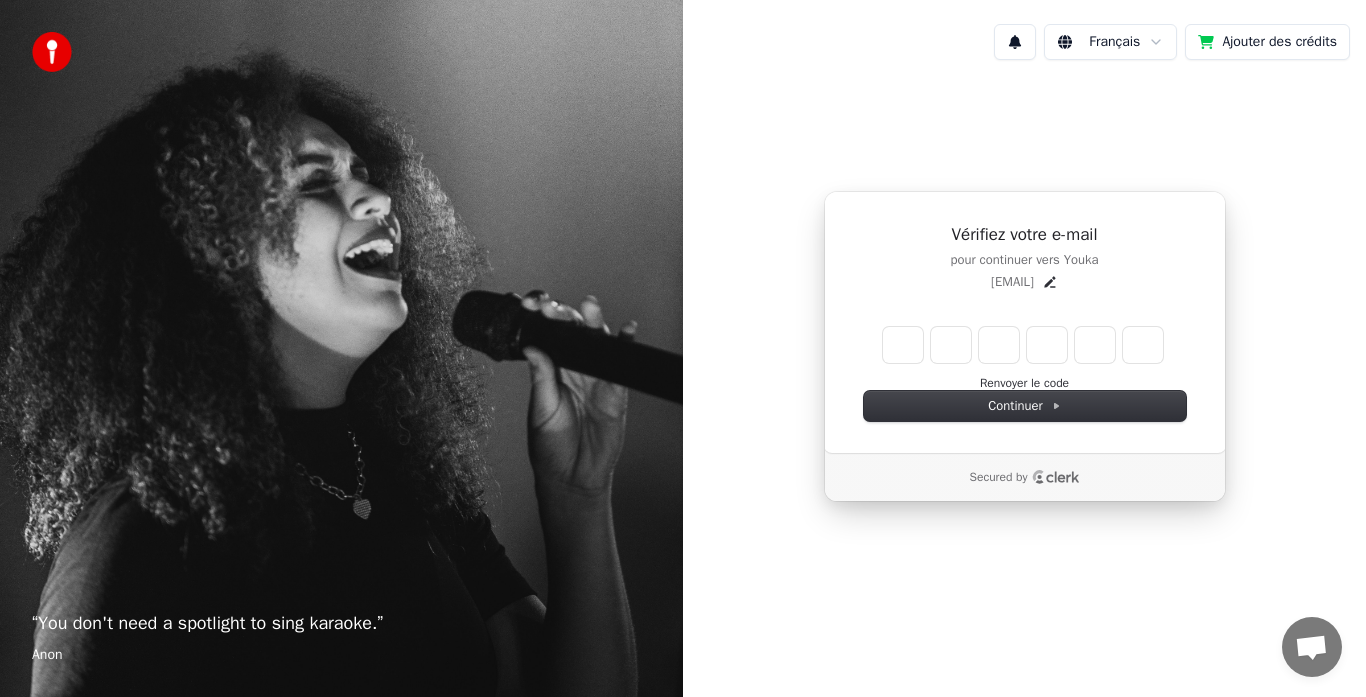 type on "*" 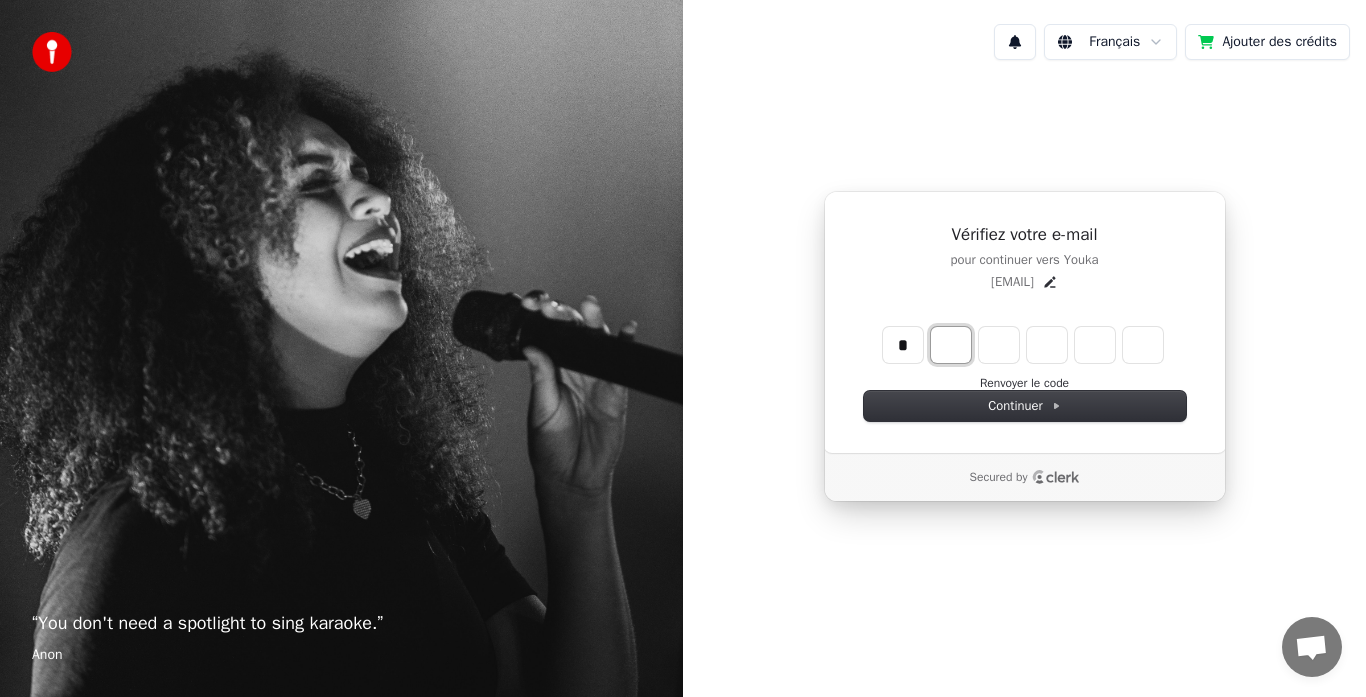 type on "*" 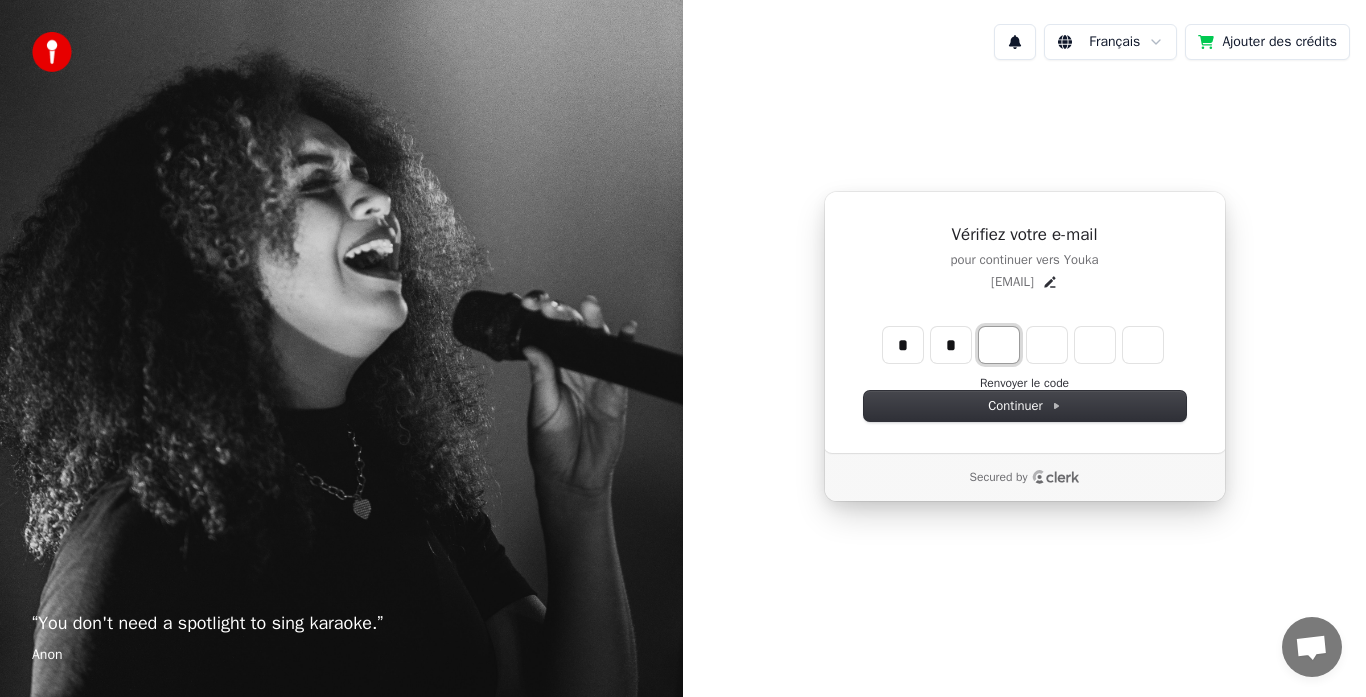 type on "**" 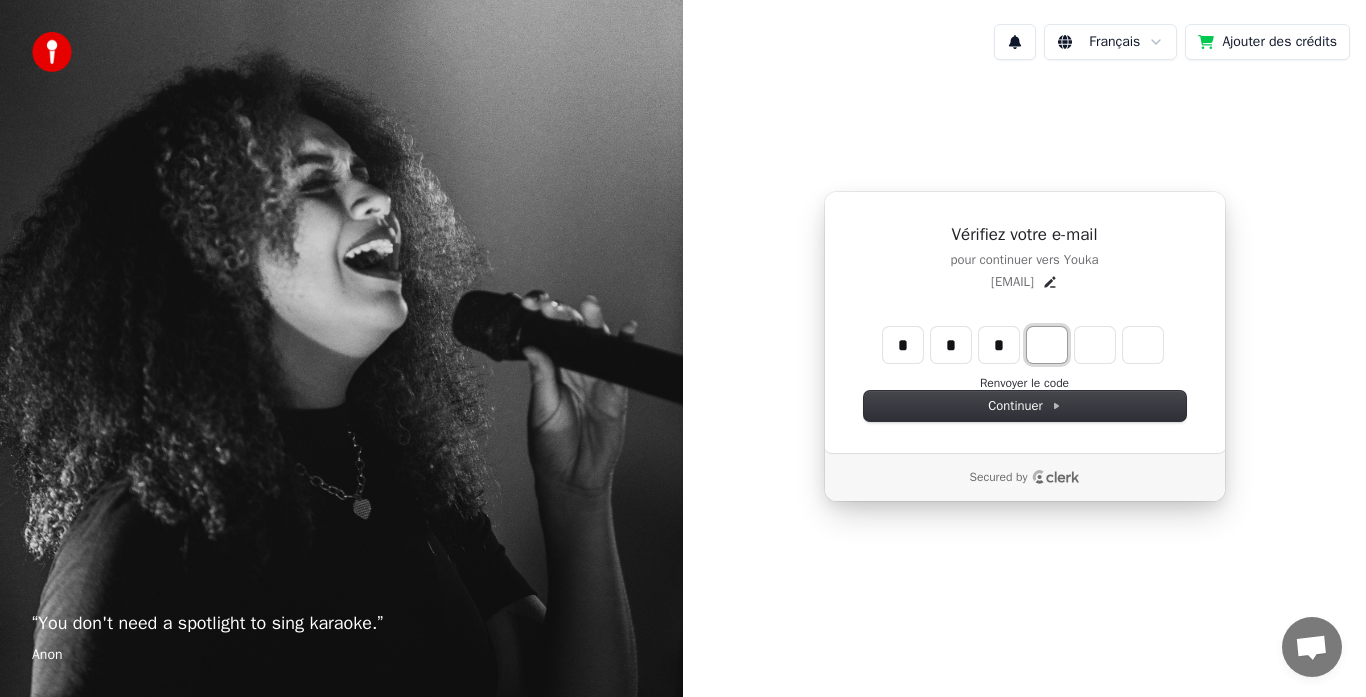 type on "***" 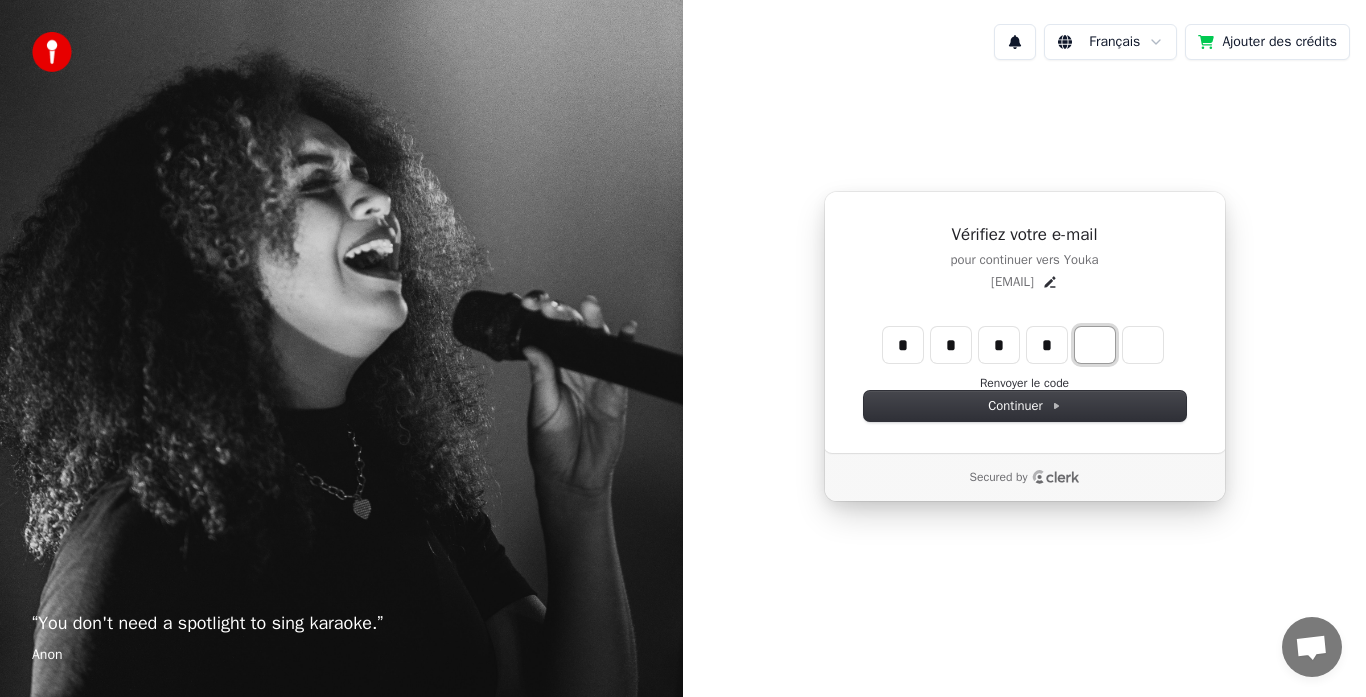 type on "****" 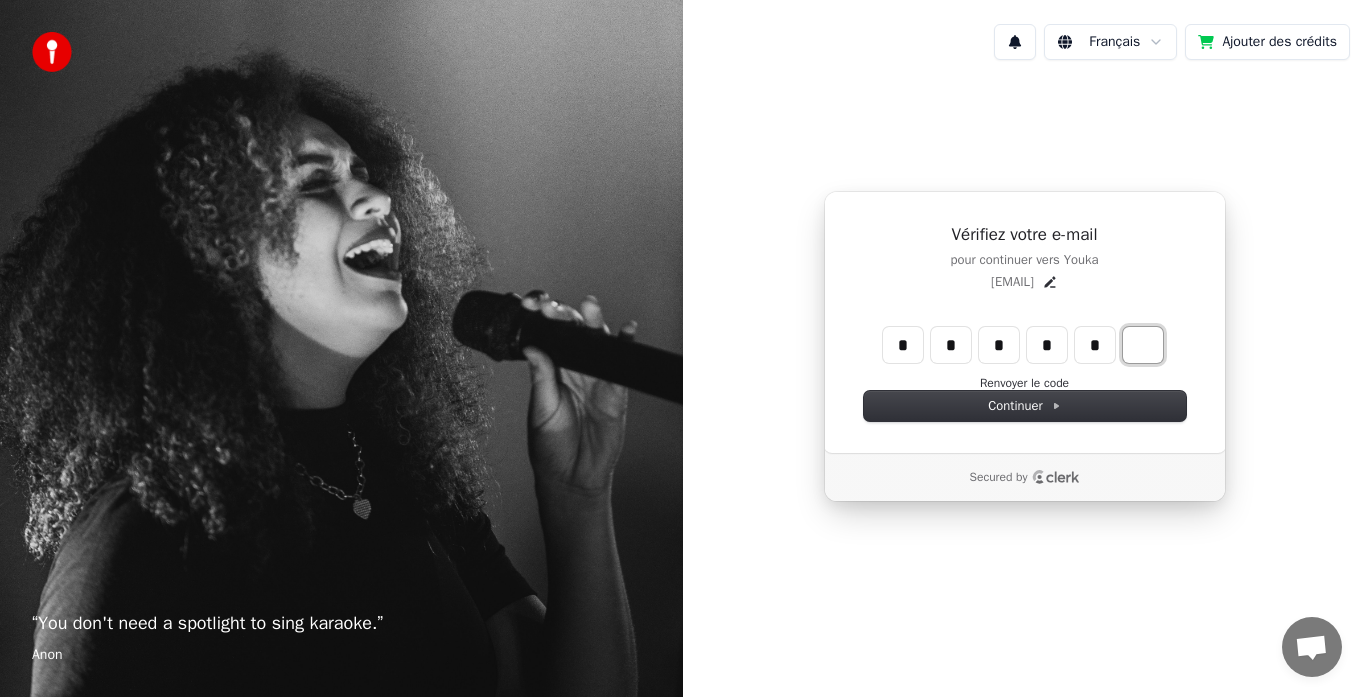 type on "******" 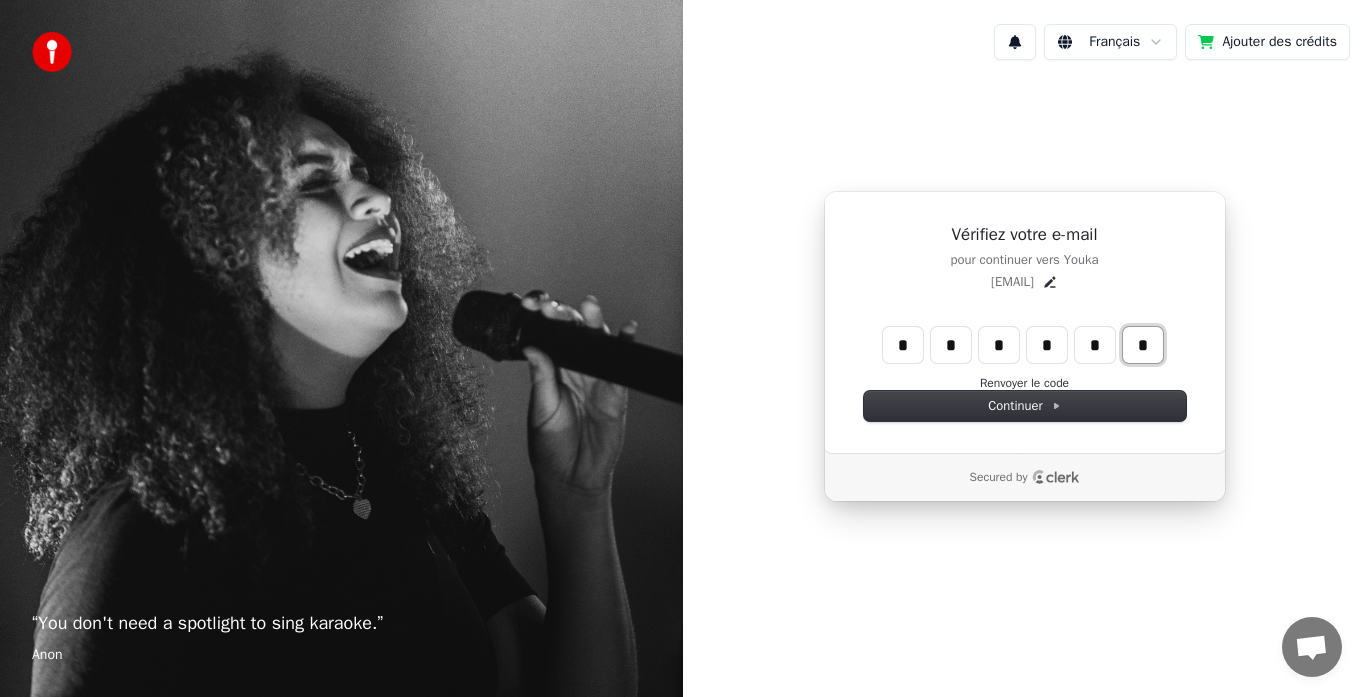 type on "*" 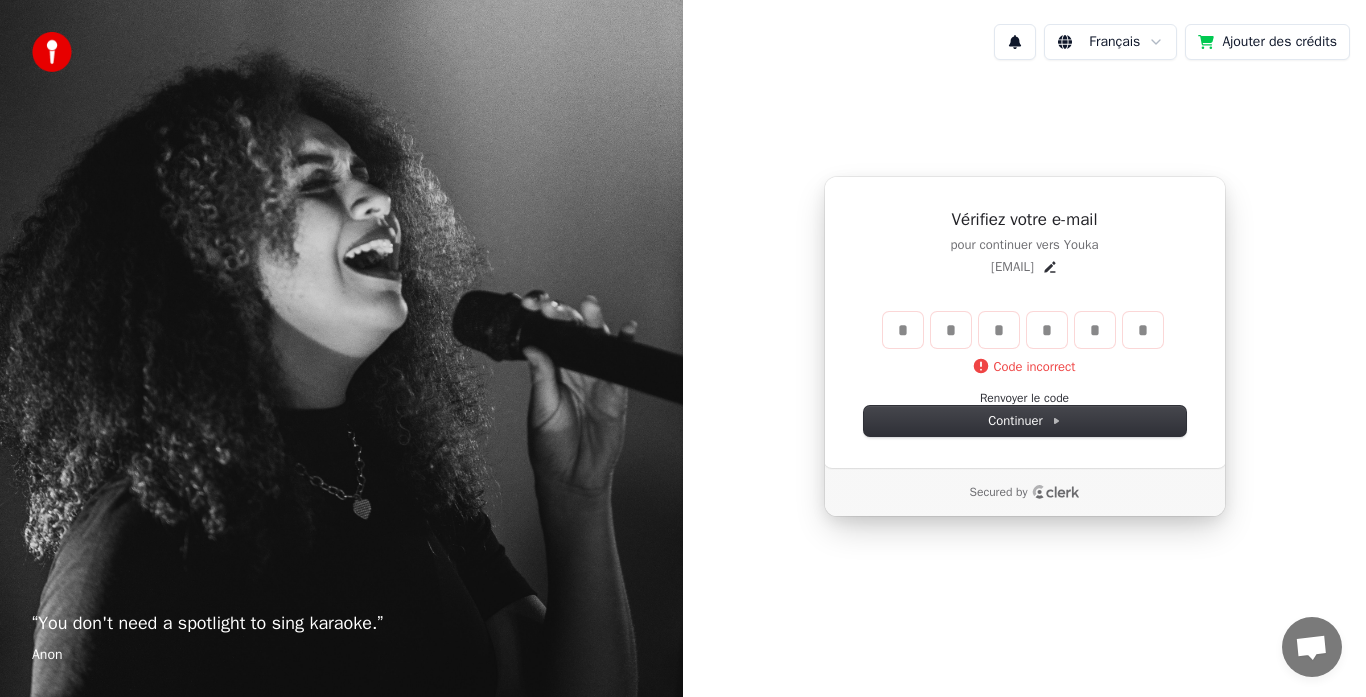 type 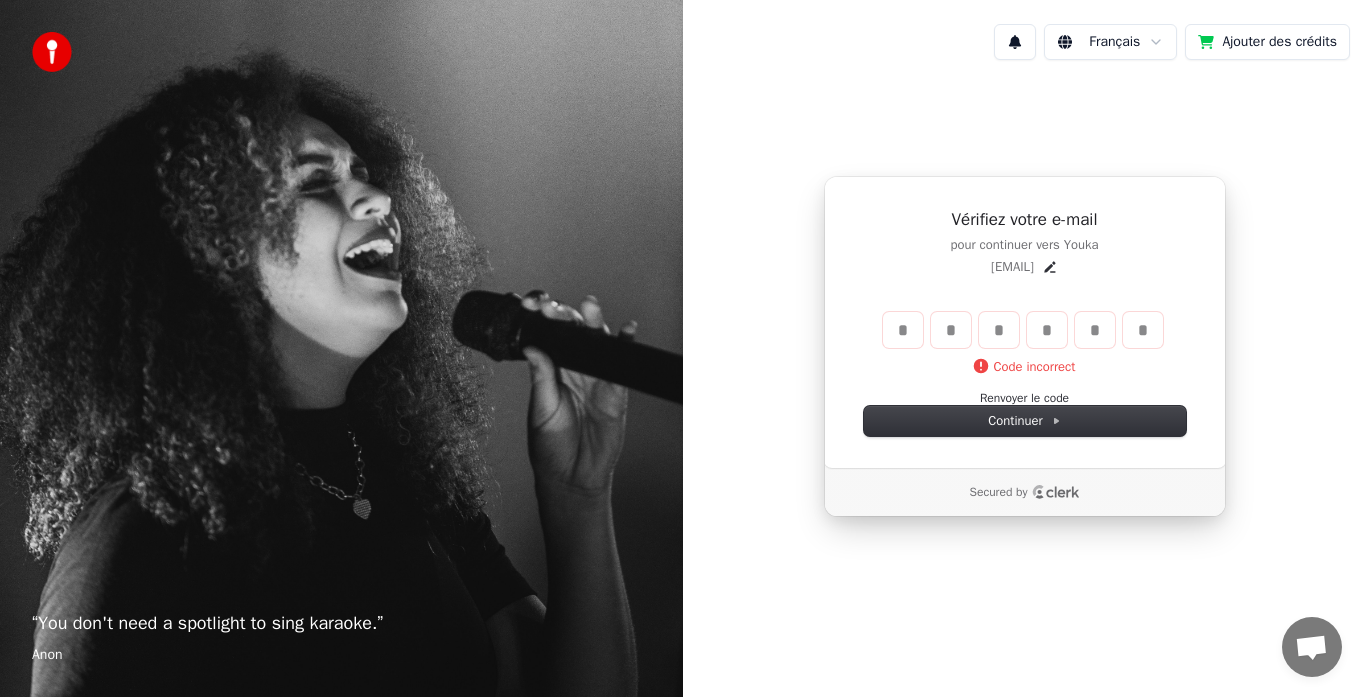 type 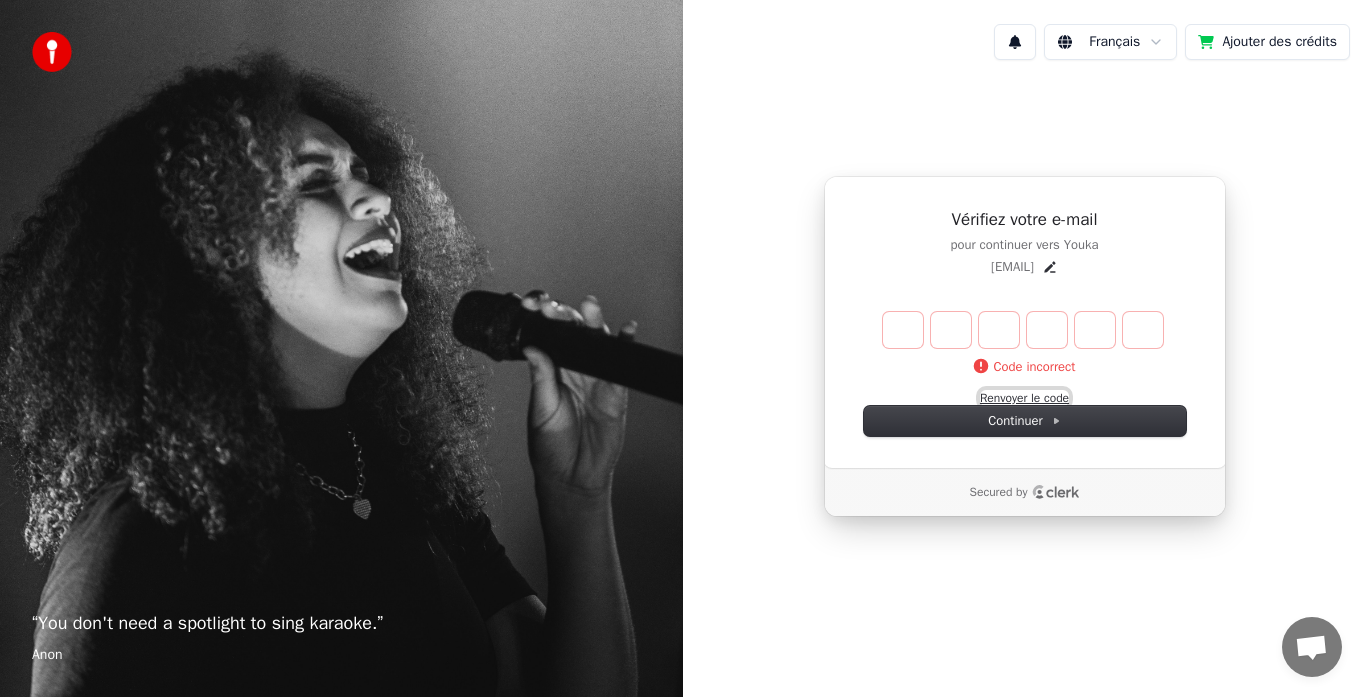 click on "Renvoyer le code" at bounding box center [1024, 398] 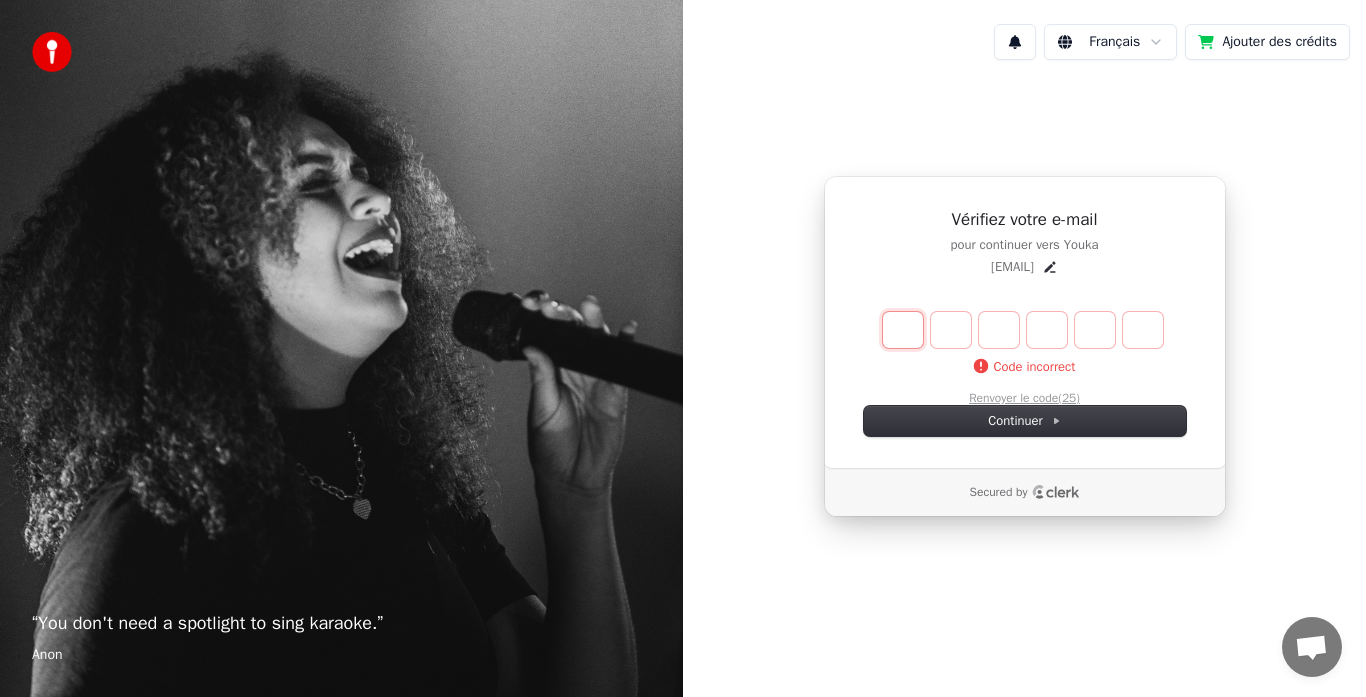 type on "*" 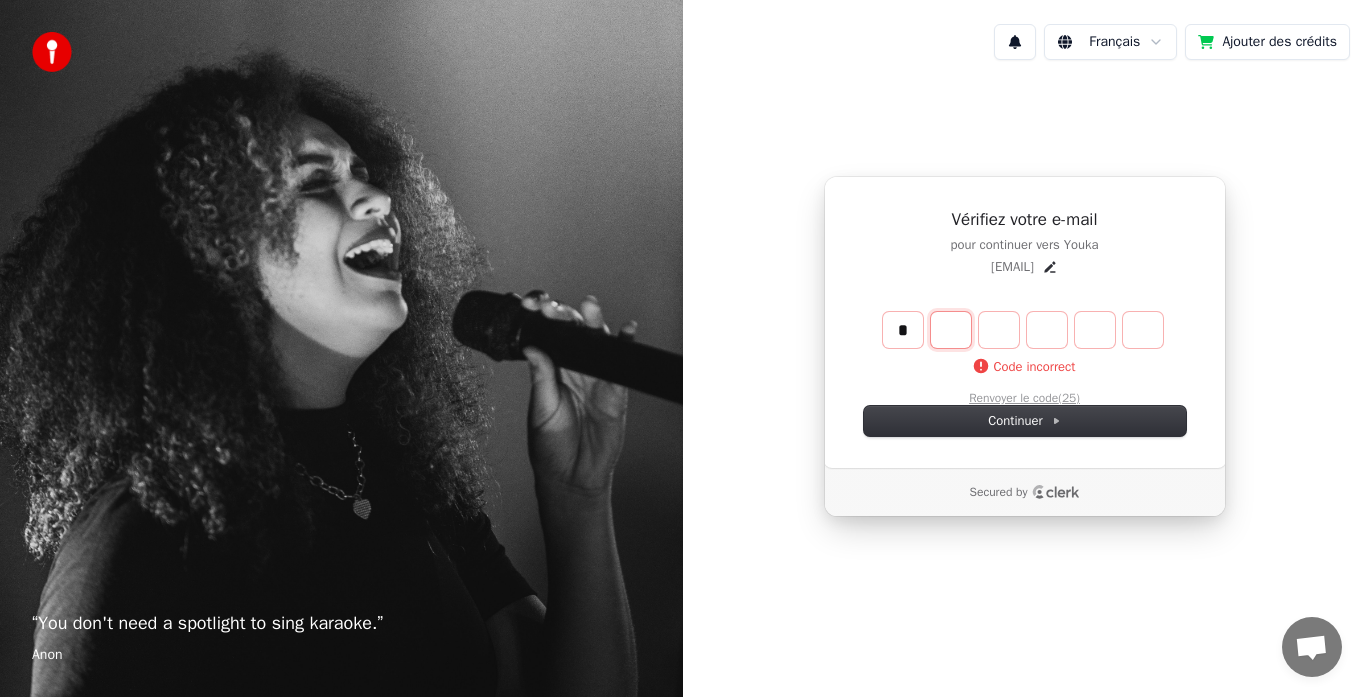 type on "*" 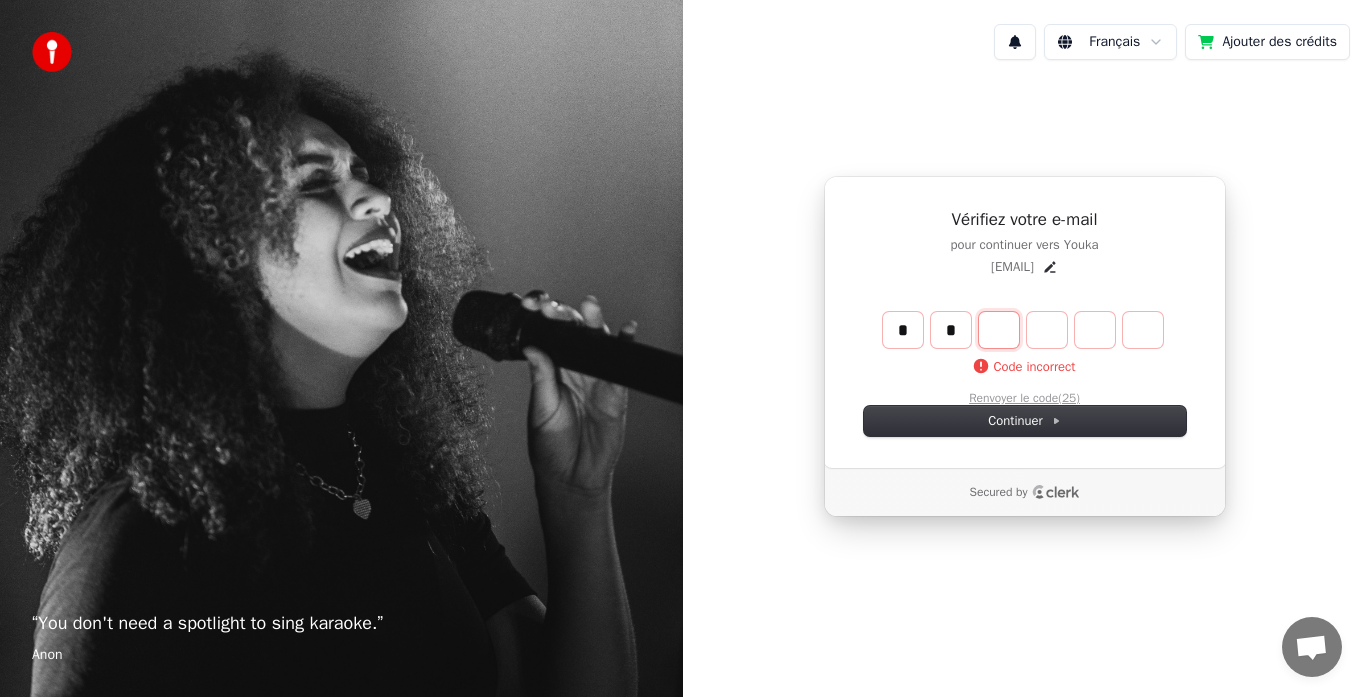 type on "**" 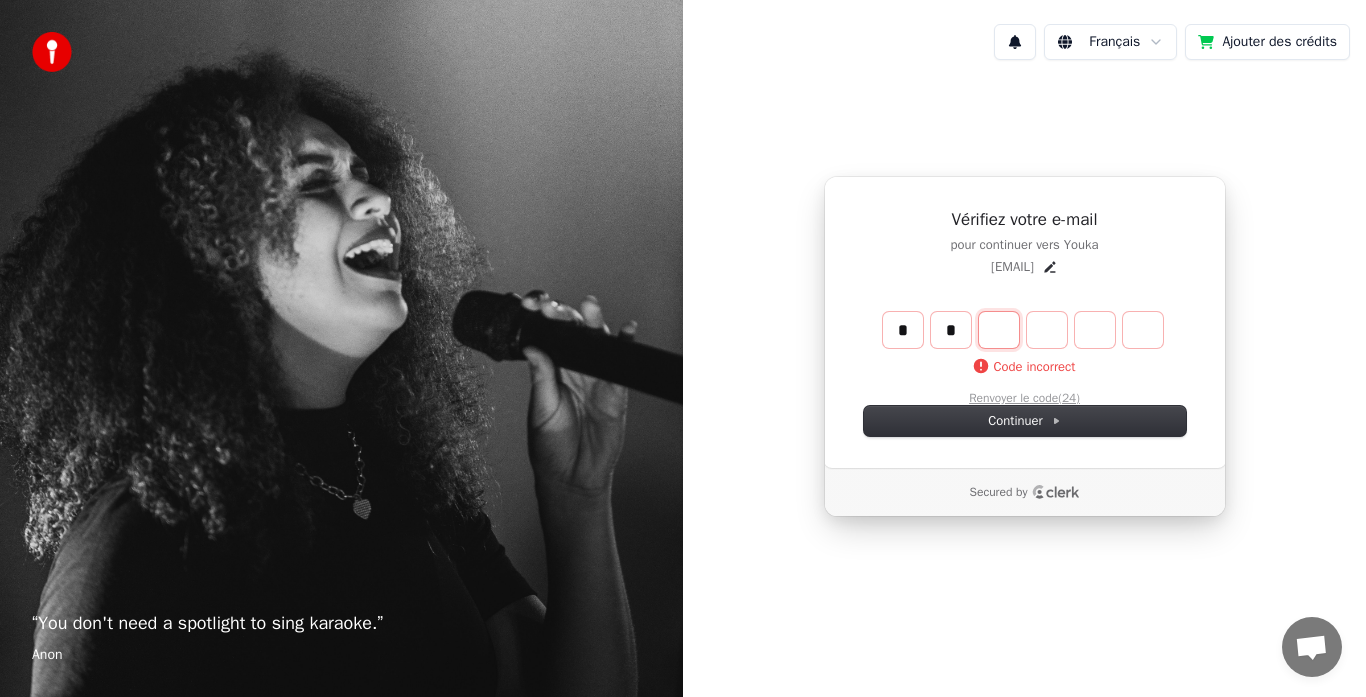 type on "*" 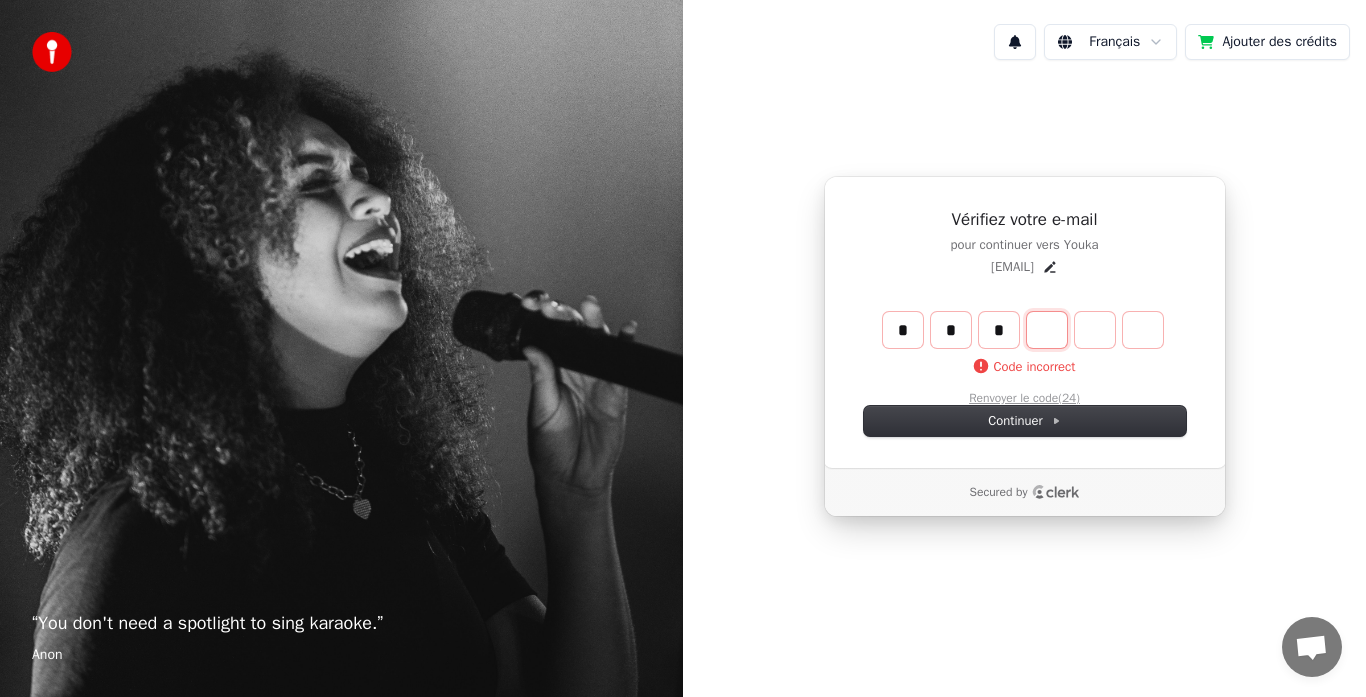type on "***" 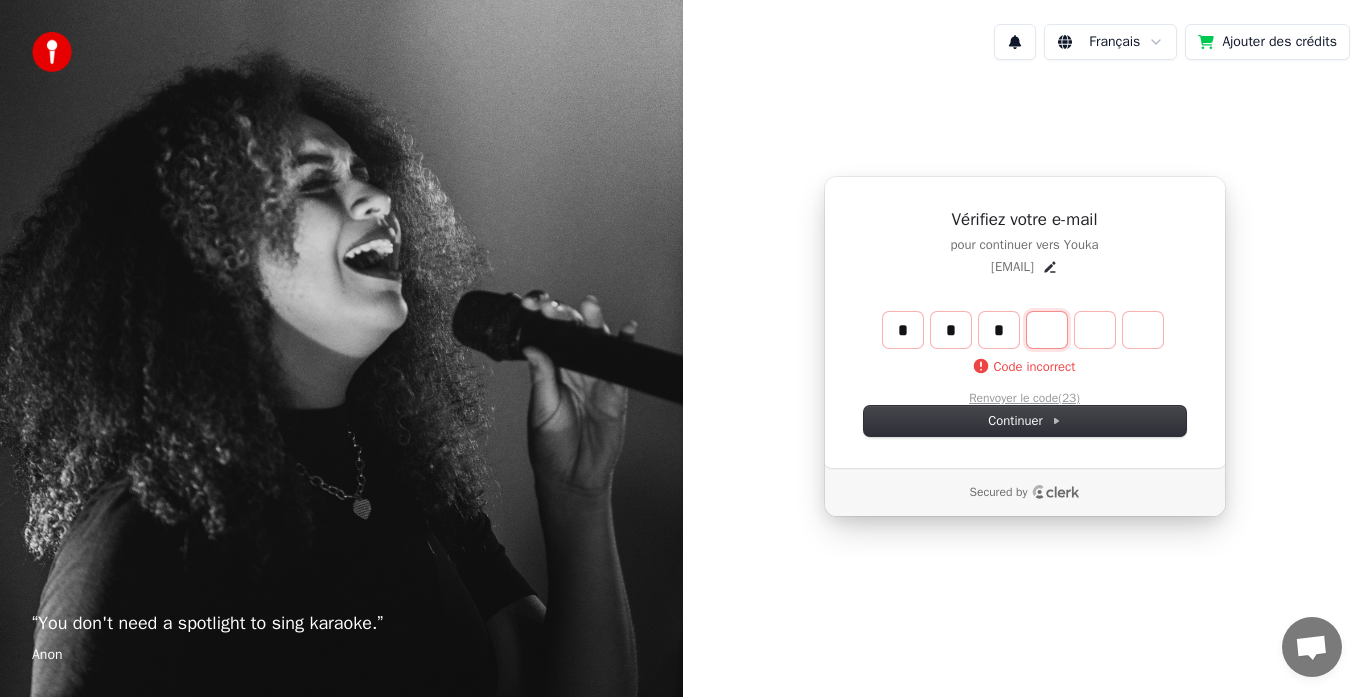 type on "*" 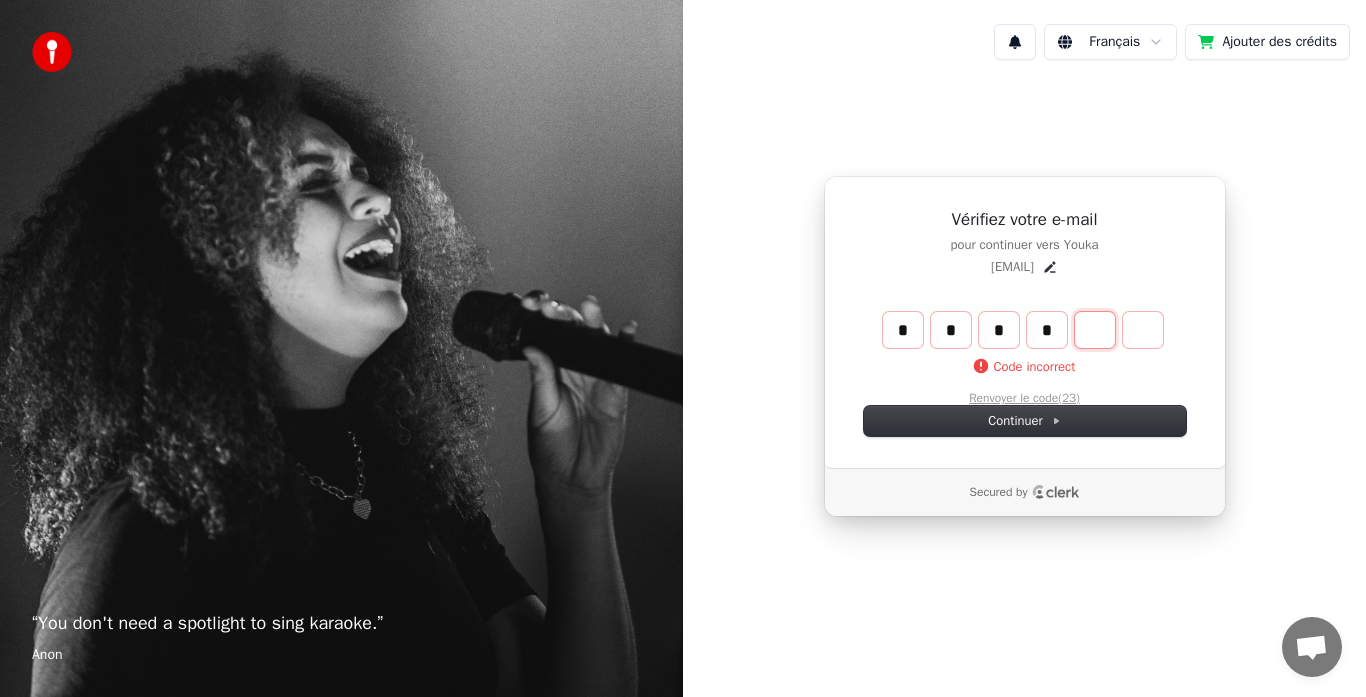 type on "****" 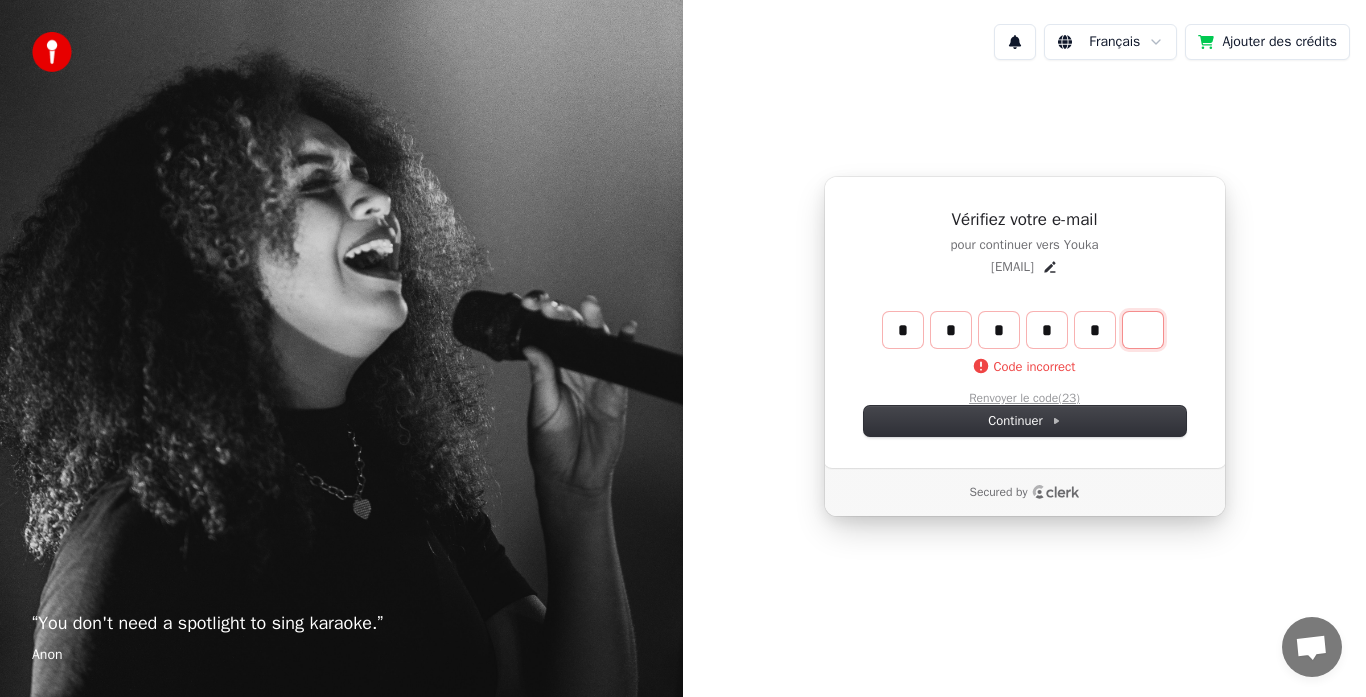 type on "******" 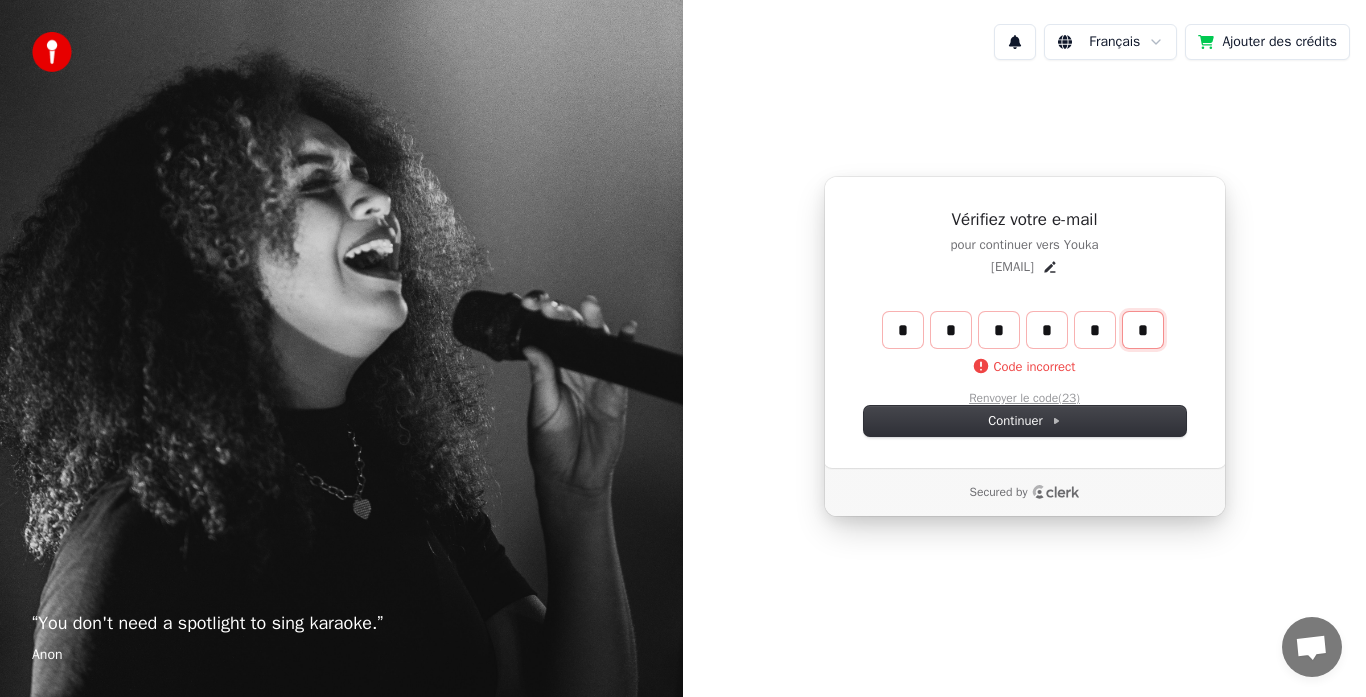 type on "*" 